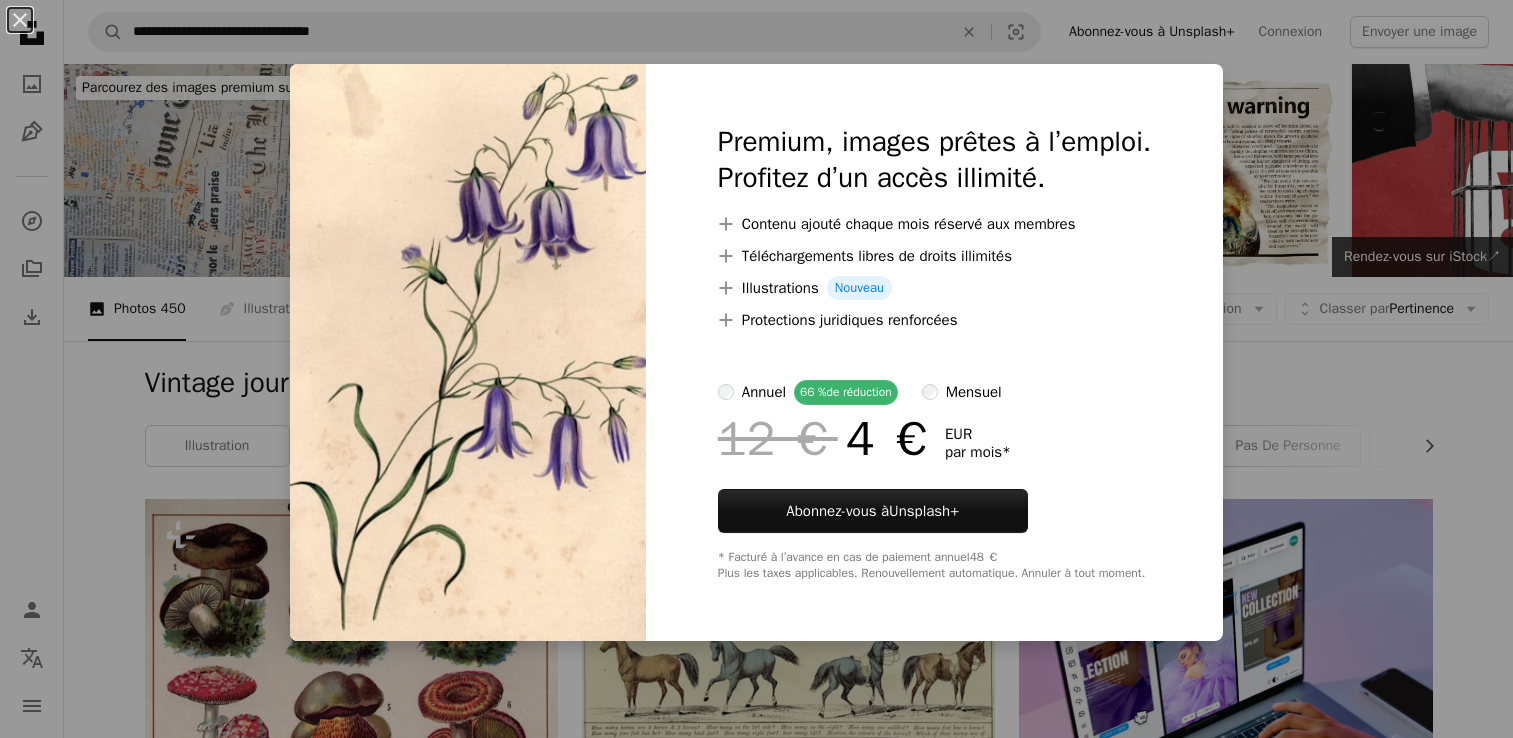 scroll, scrollTop: 5200, scrollLeft: 0, axis: vertical 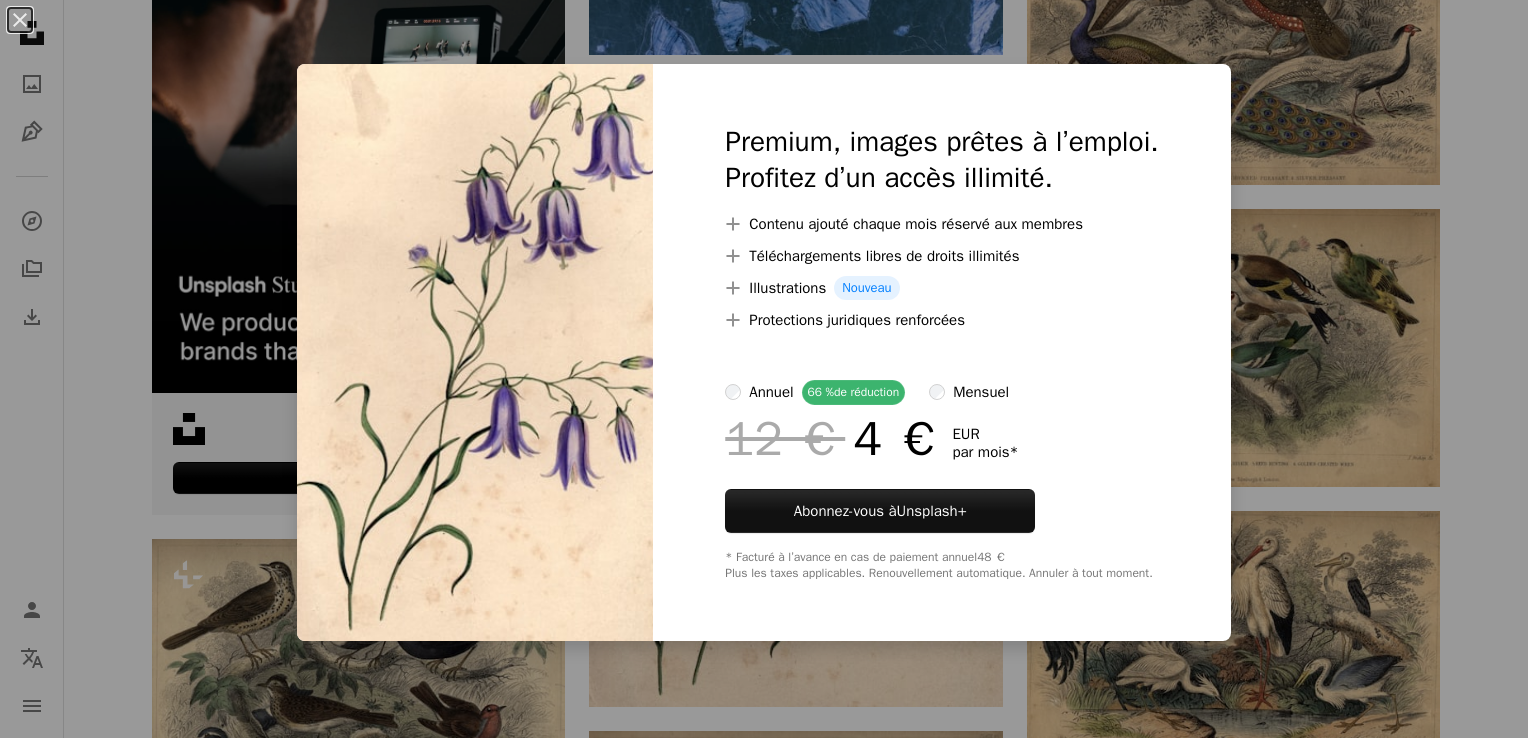 click on "An X shape Premium, images prêtes à l’emploi. Profitez d’un accès illimité. A plus sign Contenu ajouté chaque mois réservé aux membres A plus sign Téléchargements libres de droits illimités A plus sign Illustrations  Nouveau A plus sign Protections juridiques renforcées annuel 66 %  de réduction mensuel 12 €   4 € EUR par mois * Abonnez-vous à  Unsplash+ * Facturé à l’avance en cas de paiement annuel  48 € Plus les taxes applicables. Renouvellement automatique. Annuler à tout moment." at bounding box center [764, 369] 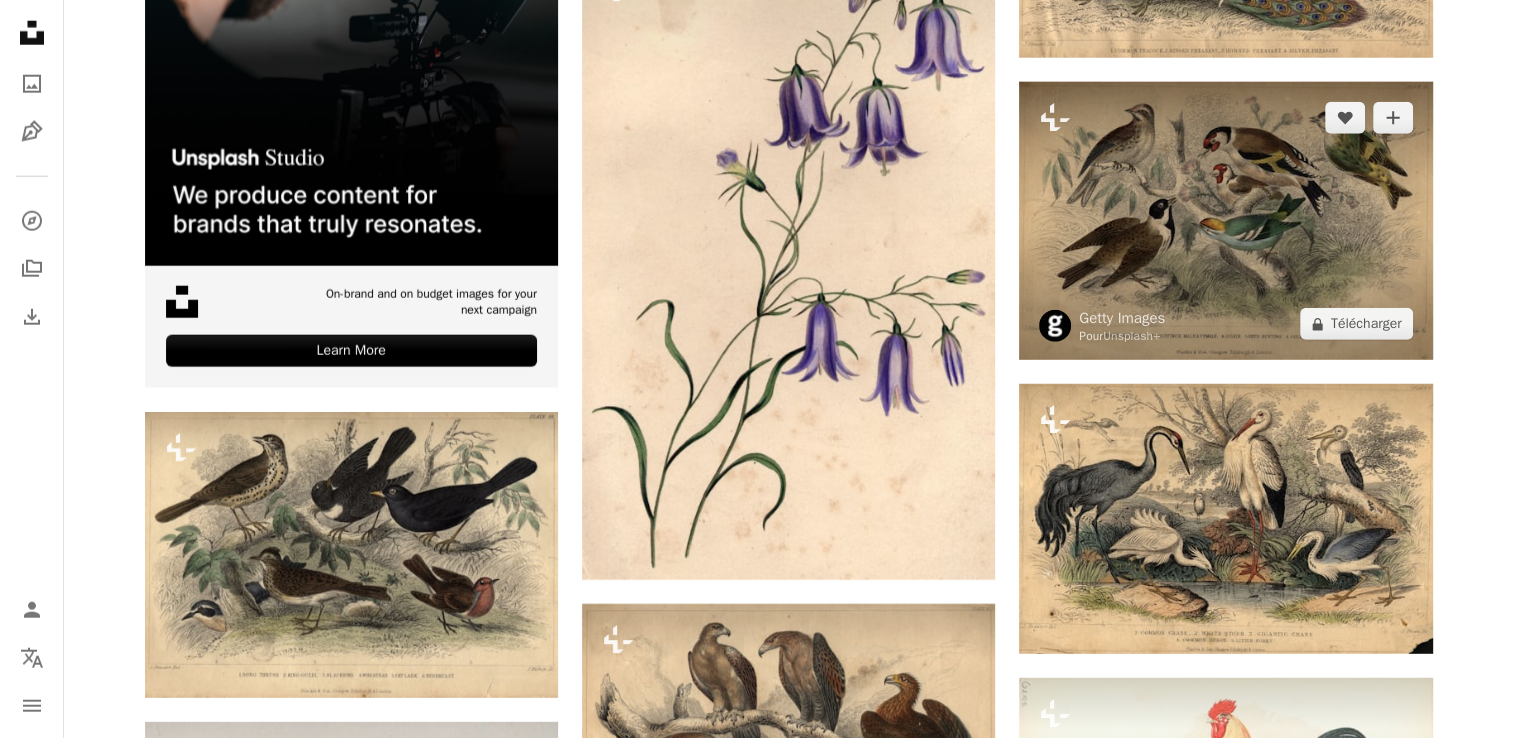 scroll, scrollTop: 5200, scrollLeft: 0, axis: vertical 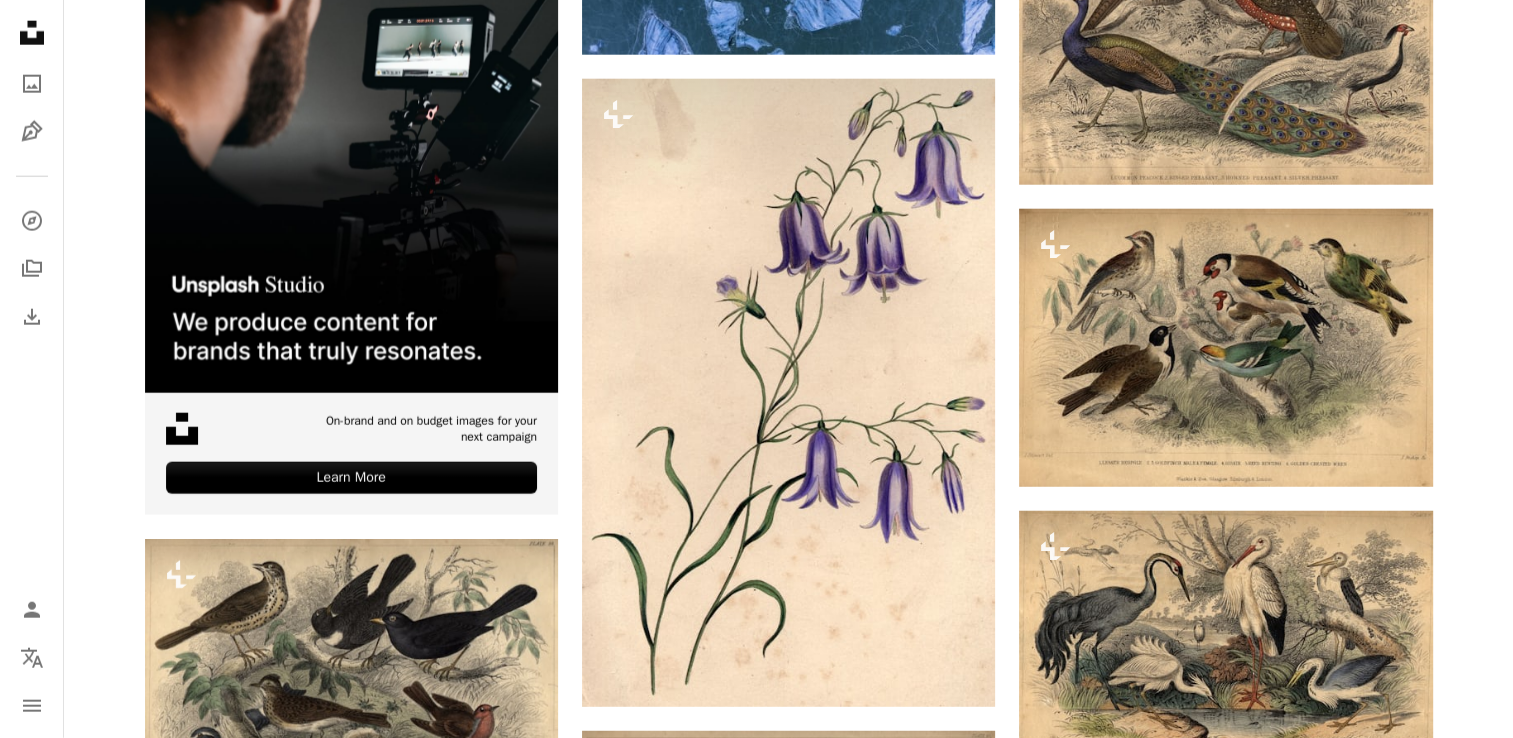 click on "Plus sign for Unsplash+ A heart A plus sign [BRAND] Pour  Unsplash+ A lock Télécharger Plus sign for Unsplash+ A heart A plus sign [BRAND] Pour  Unsplash+ A lock Télécharger Plus sign for Unsplash+ A heart A plus sign [BRAND] Pour  Unsplash+ A lock Télécharger Plus sign for Unsplash+ A heart A plus sign [BRAND] Pour  Unsplash+ A lock Télécharger Plus sign for Unsplash+ A heart A plus sign [BRAND] Pour  Unsplash+ A lock Télécharger Plus sign for Unsplash+ A heart A plus sign [FIRST] [LAST] Pour  Unsplash+ A lock Télécharger Plus sign for Unsplash+ A heart A plus sign [BRAND] Pour  Unsplash+ A lock Télécharger Plus sign for Unsplash+ A heart A plus sign [BRAND] Pour  Unsplash+ A lock Télécharger Plus sign for Unsplash+ A heart A plus sign [BRAND] Pour  Unsplash+ A lock Télécharger Plus sign for Unsplash+ A heart A plus sign [BRAND] Pour  Unsplash+ A lock Télécharger On-brand and on budget images for your next campaign Learn More A heart Pour  [INITIALS]" at bounding box center [789, -33] 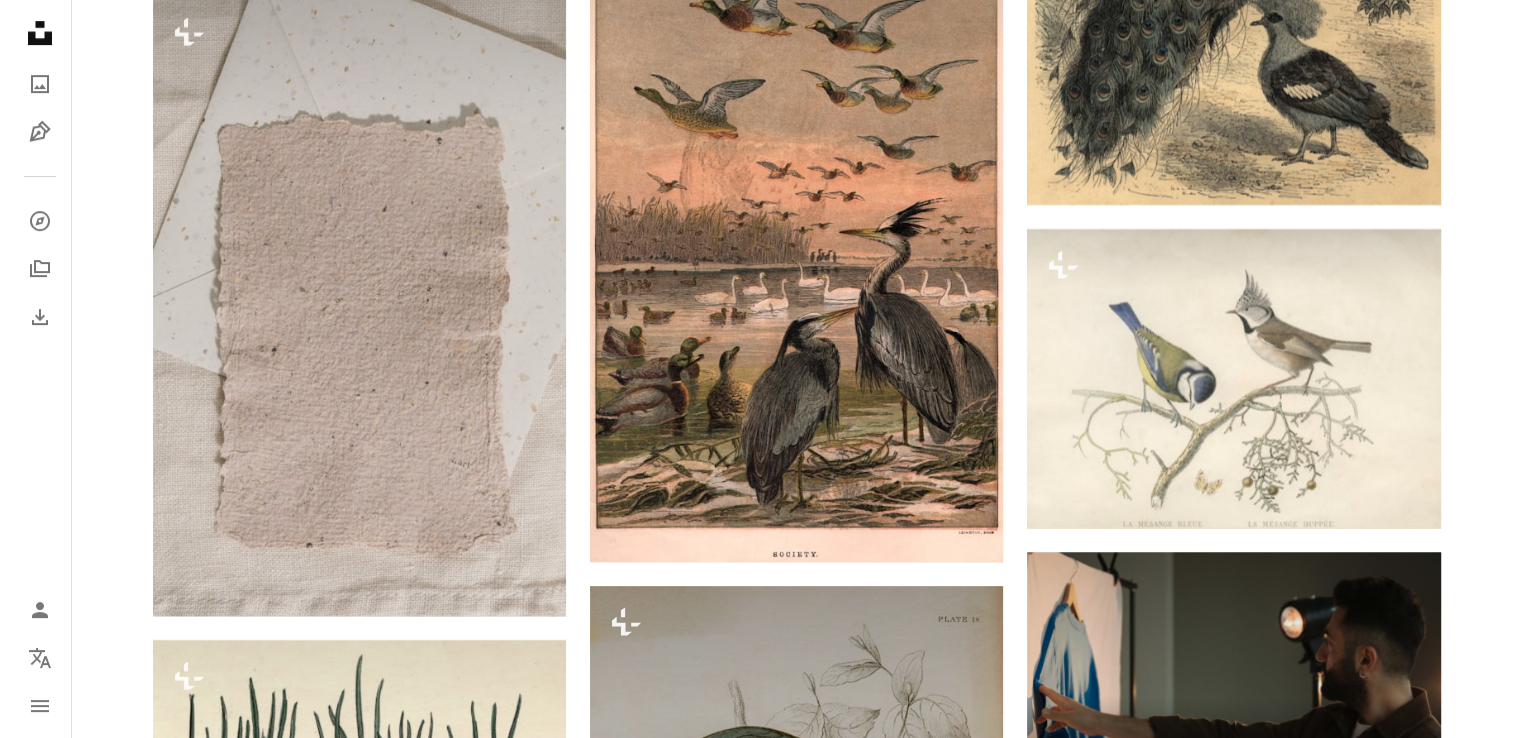 scroll, scrollTop: 8500, scrollLeft: 0, axis: vertical 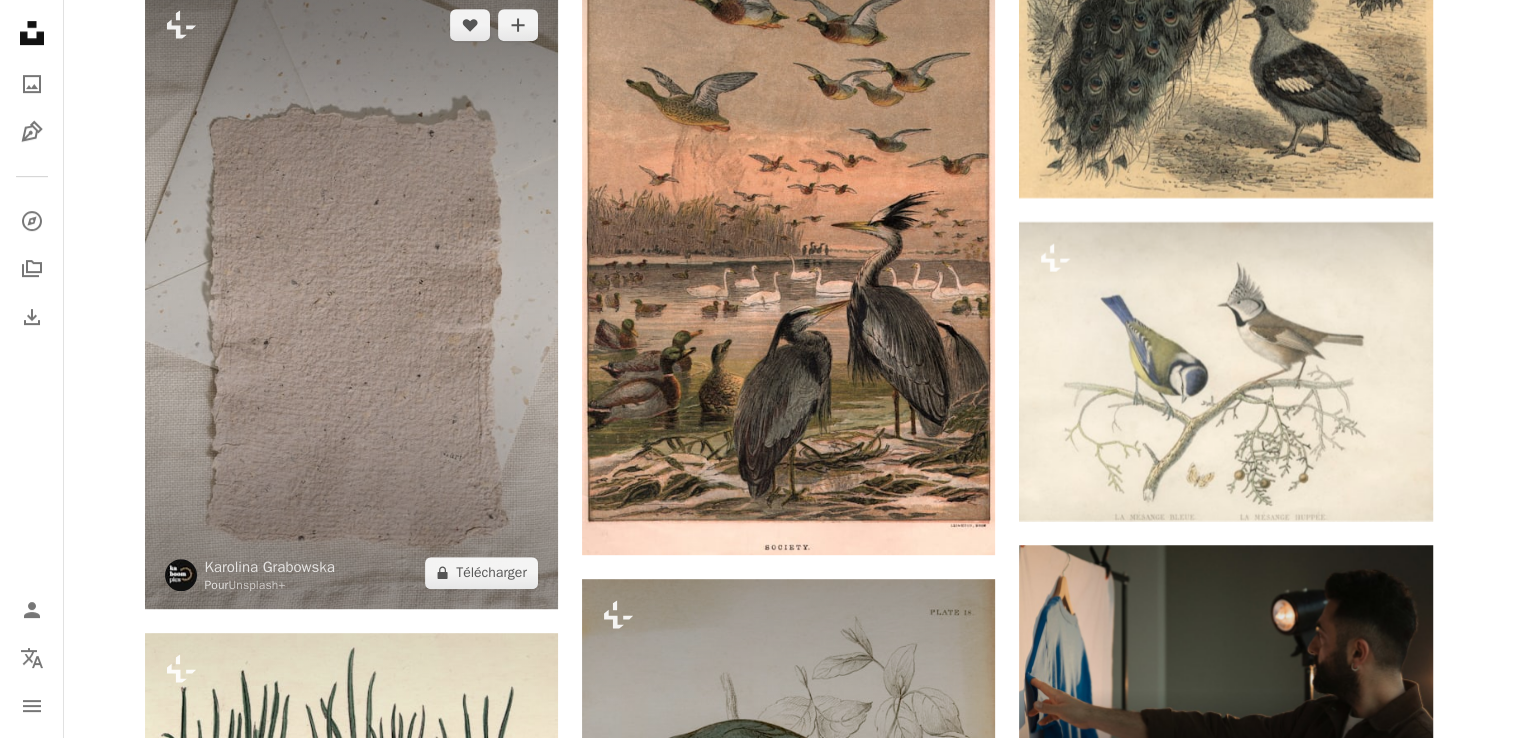 click at bounding box center (351, 299) 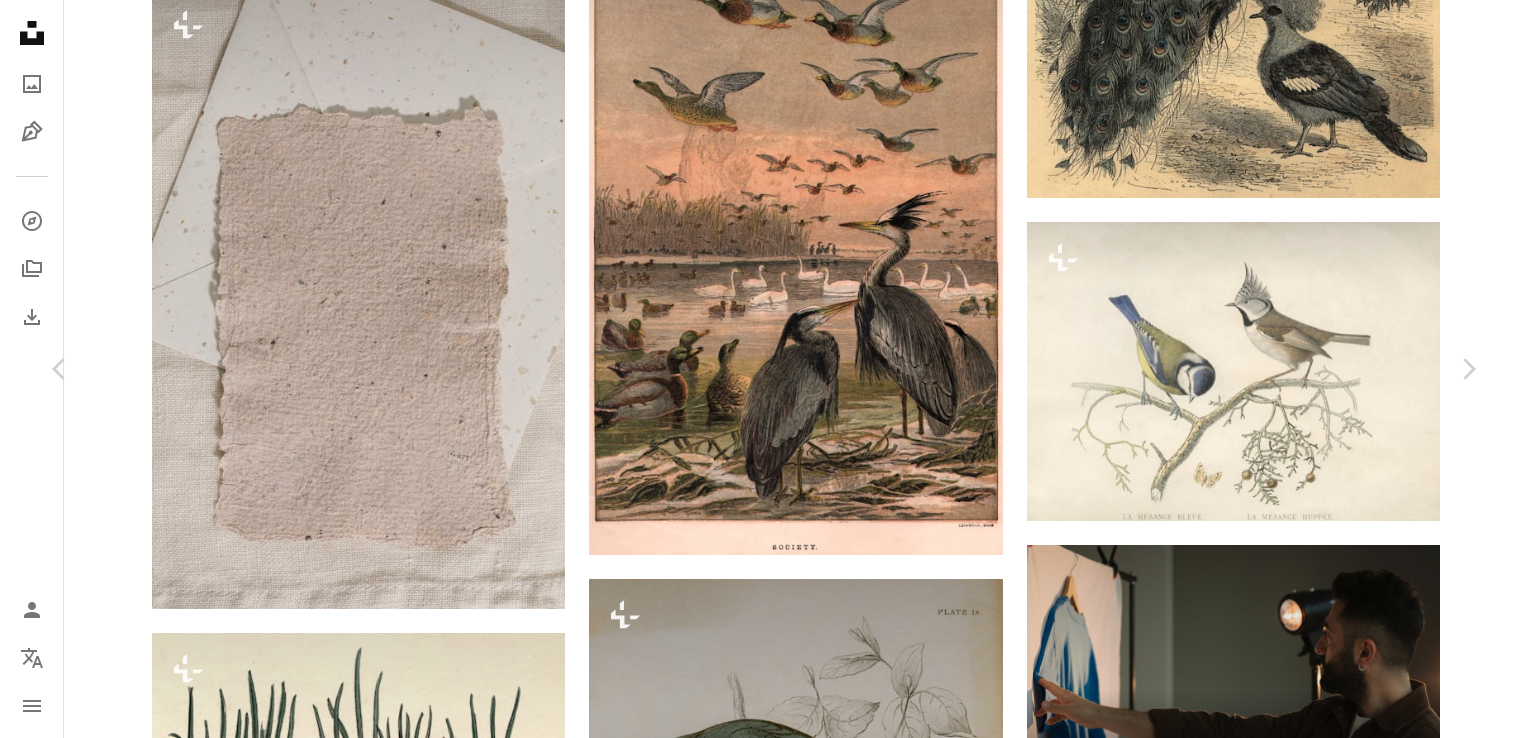 scroll, scrollTop: 800, scrollLeft: 0, axis: vertical 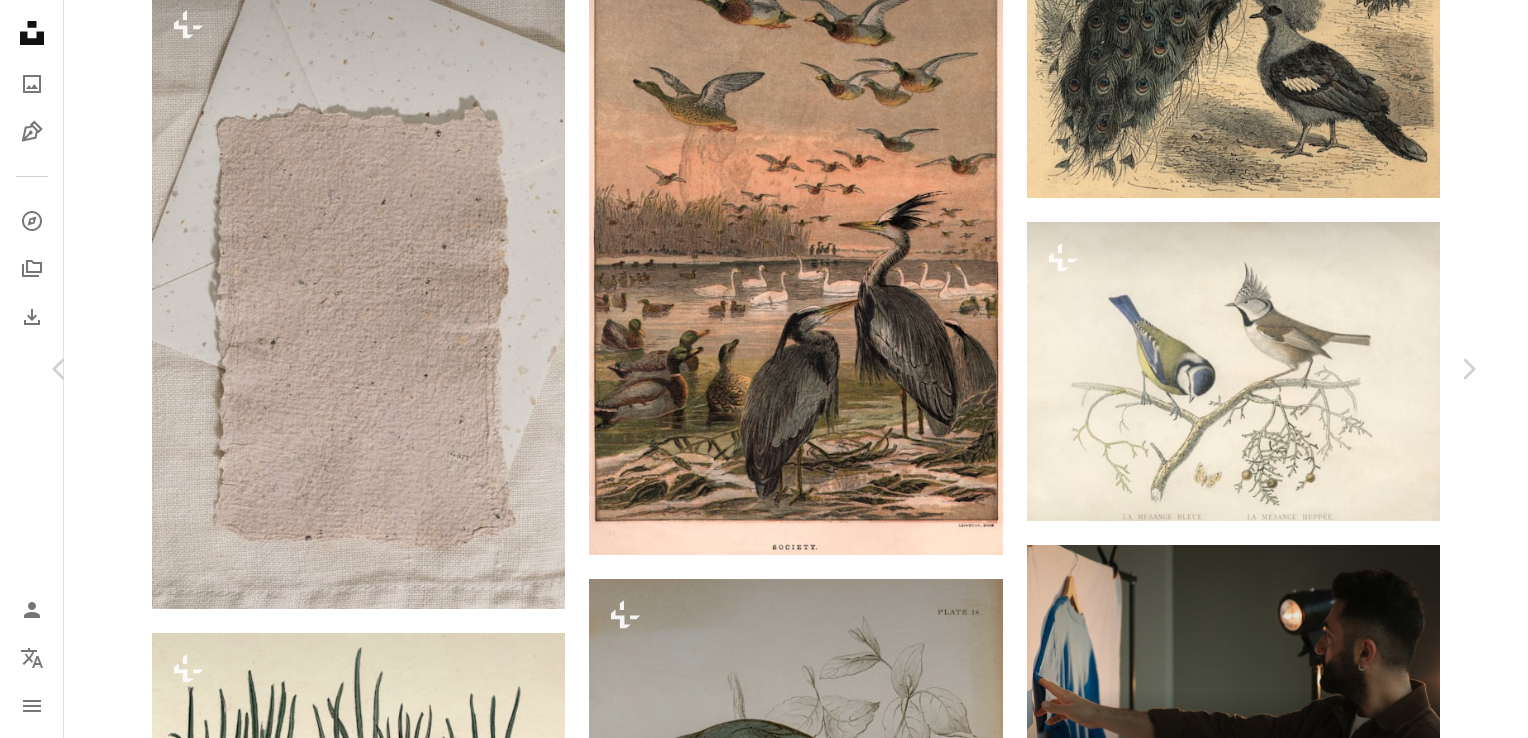 click on "Chevron right" 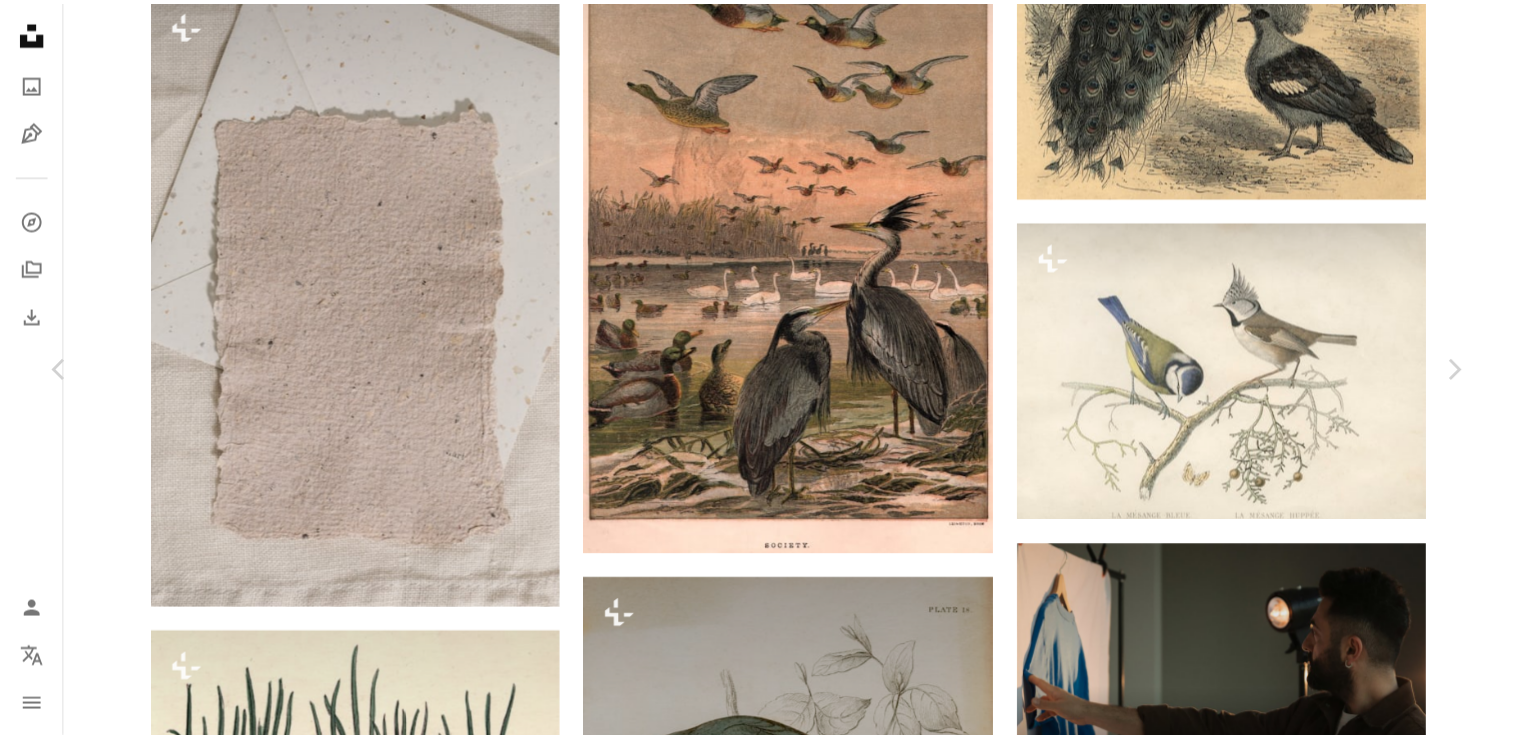 scroll, scrollTop: 0, scrollLeft: 0, axis: both 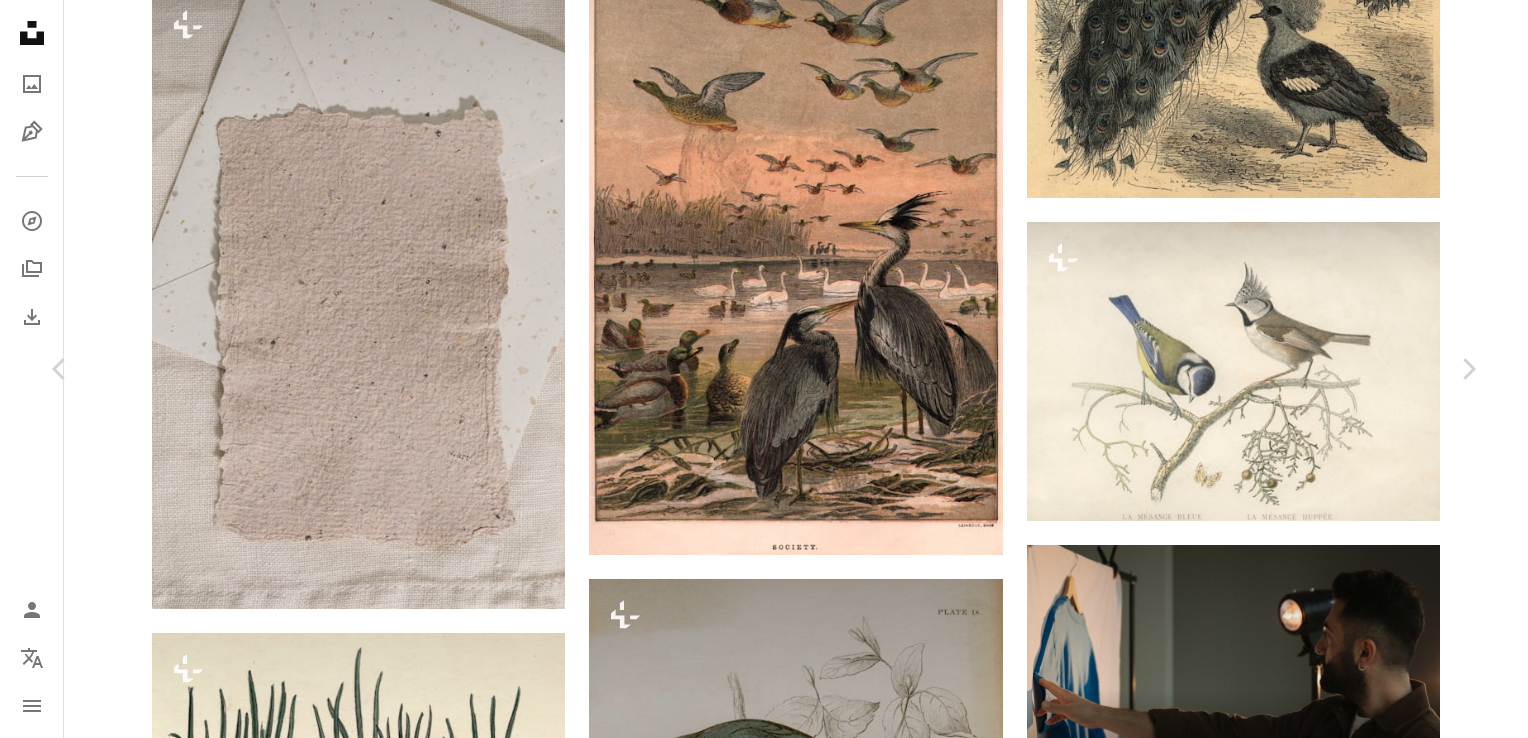 click on "An X shape Chevron left Chevron right [FIRST] [LAST] Pour  Unsplash+ A heart A plus sign A lock Télécharger Zoom in A forward-right arrow Partager More Actions Calendar outlined Publiée le  16 septembre 2024 Camera Canon, EOS 5D Mark IV Safety Contenu cédé sous  Licence Unsplash+ arrière-plan texture du papier papier Contexte du papier Arrière-plan uni papier parchemin Images Creative Commons De cette série Chevron left Chevron right Plus sign for Unsplash+ Plus sign for Unsplash+ Plus sign for Unsplash+ Plus sign for Unsplash+ Plus sign for Unsplash+ Plus sign for Unsplash+ Plus sign for Unsplash+ Plus sign for Unsplash+ Plus sign for Unsplash+ Images associées Plus sign for Unsplash+ A heart A plus sign [FIRST] [LAST] Pour  Unsplash+ A lock Télécharger Plus sign for Unsplash+ A heart A plus sign [FIRST] [LAST] Pour  Unsplash+ A lock Télécharger Plus sign for Unsplash+ A heart A plus sign [FIRST] [LAST] Pour  Unsplash+ A lock Télécharger Plus sign for Unsplash+" at bounding box center [764, 5175] 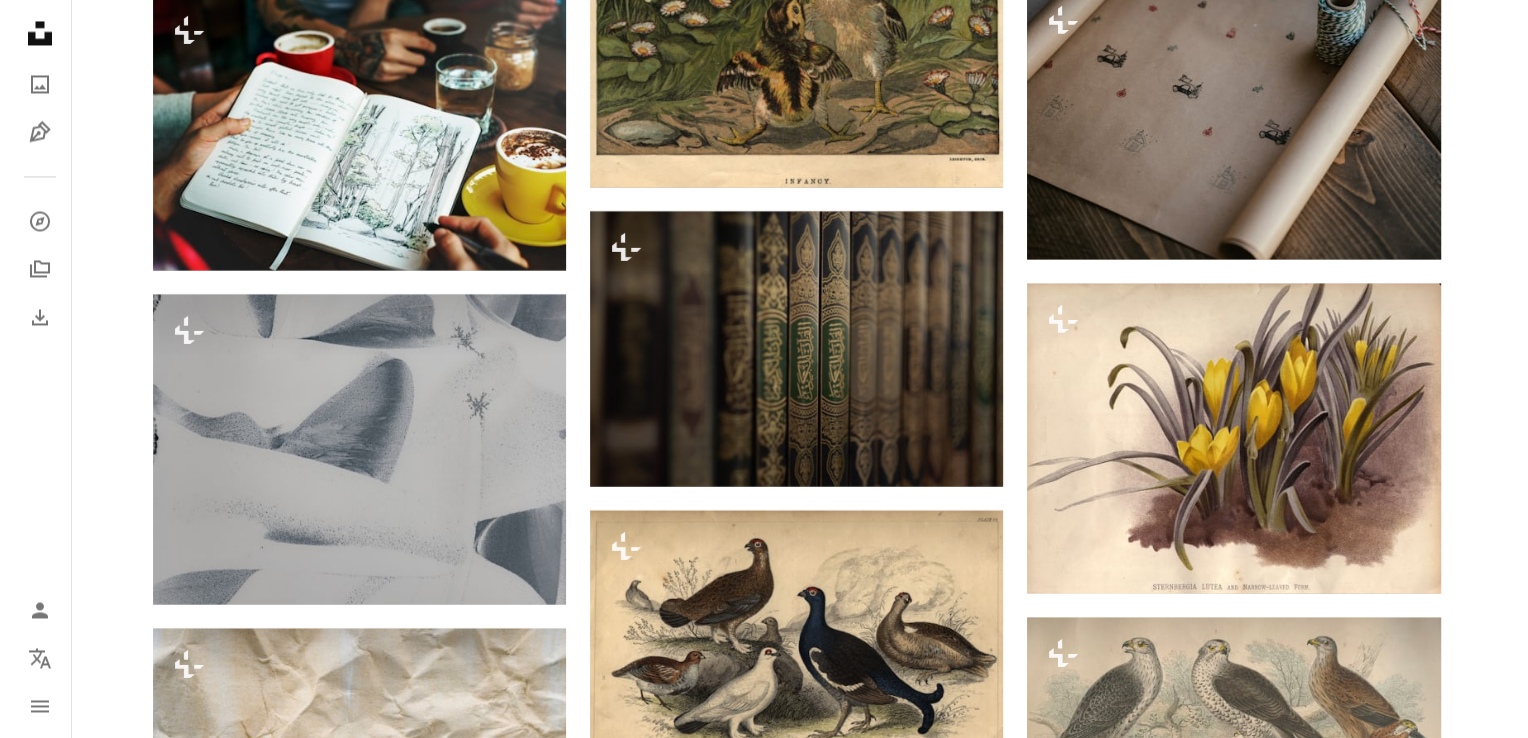 scroll, scrollTop: 11100, scrollLeft: 0, axis: vertical 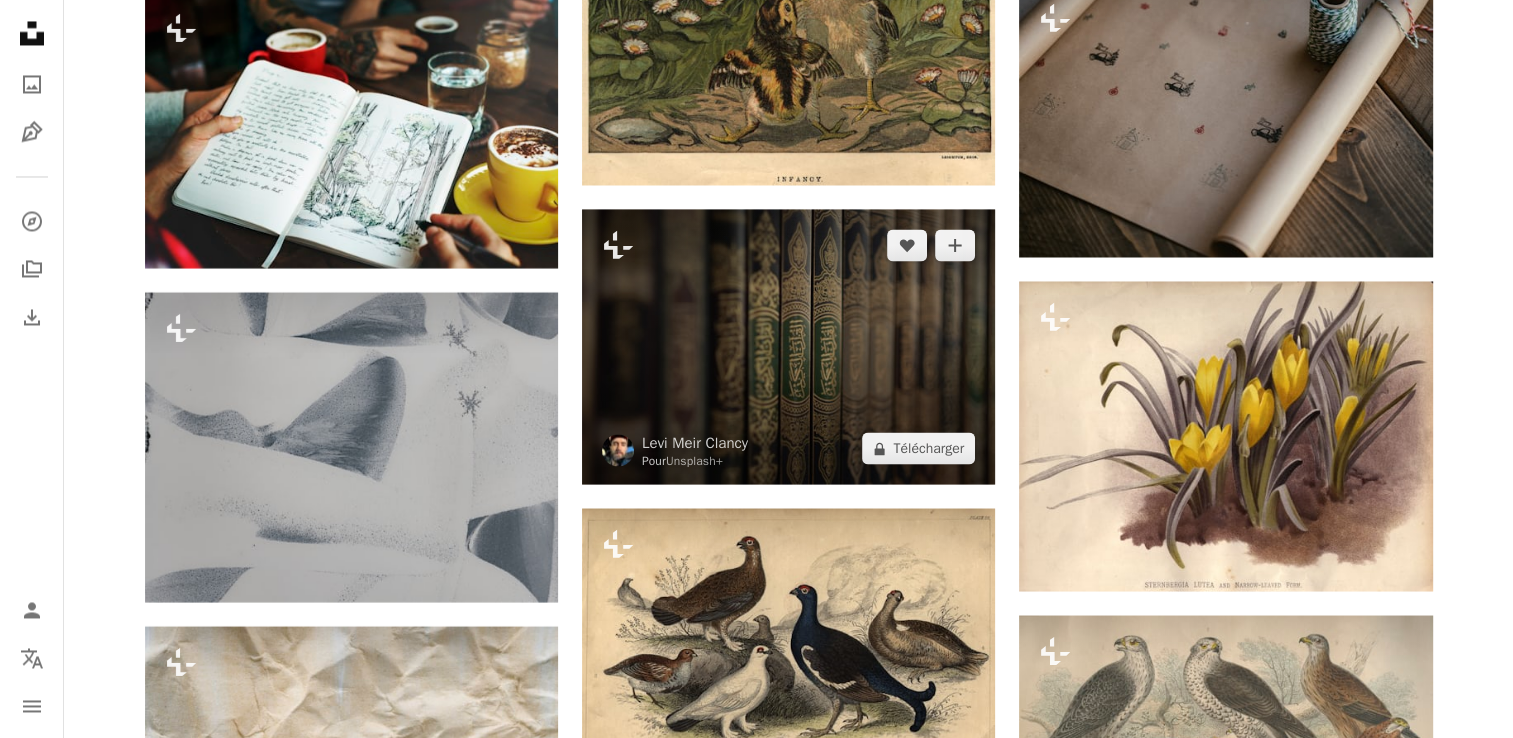 click at bounding box center (788, 346) 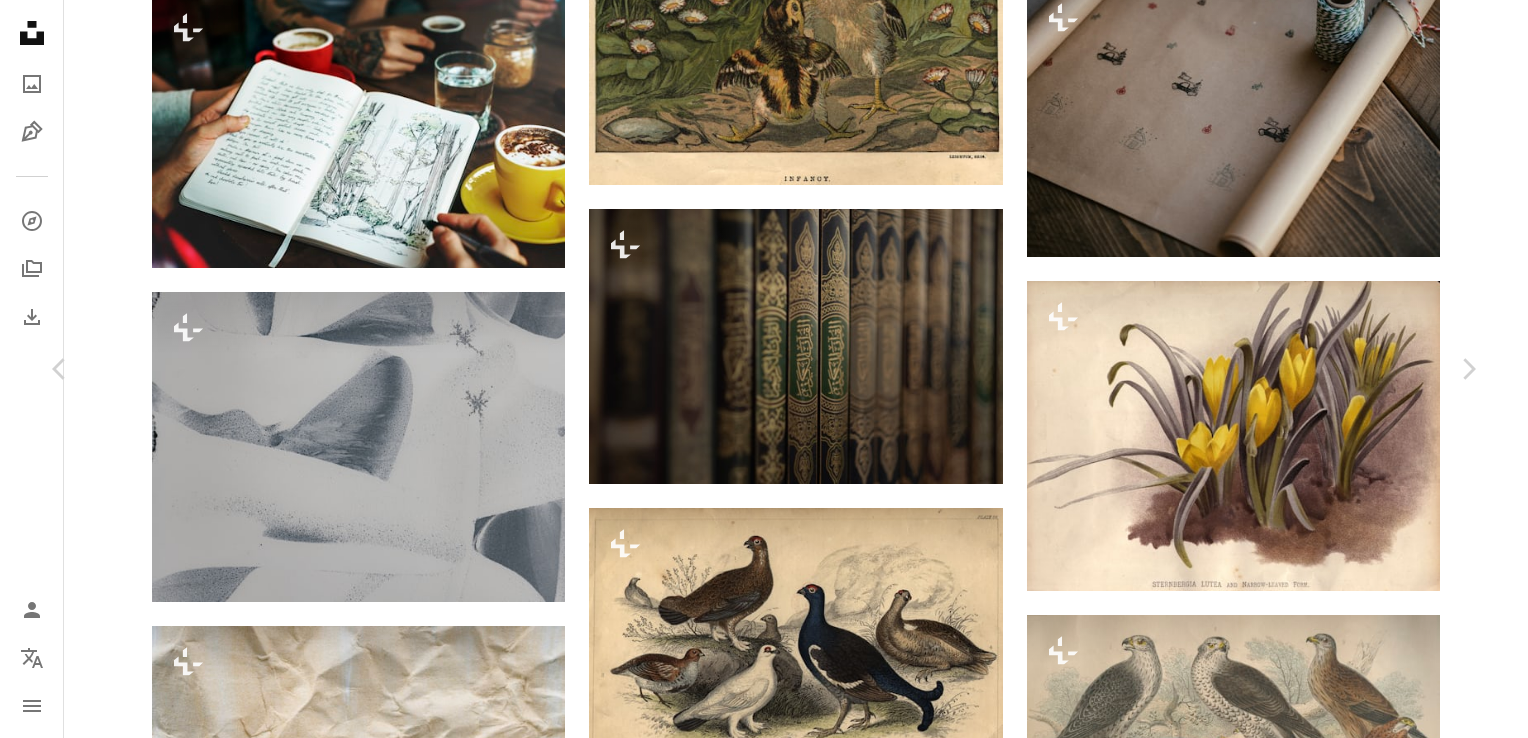 scroll, scrollTop: 1900, scrollLeft: 0, axis: vertical 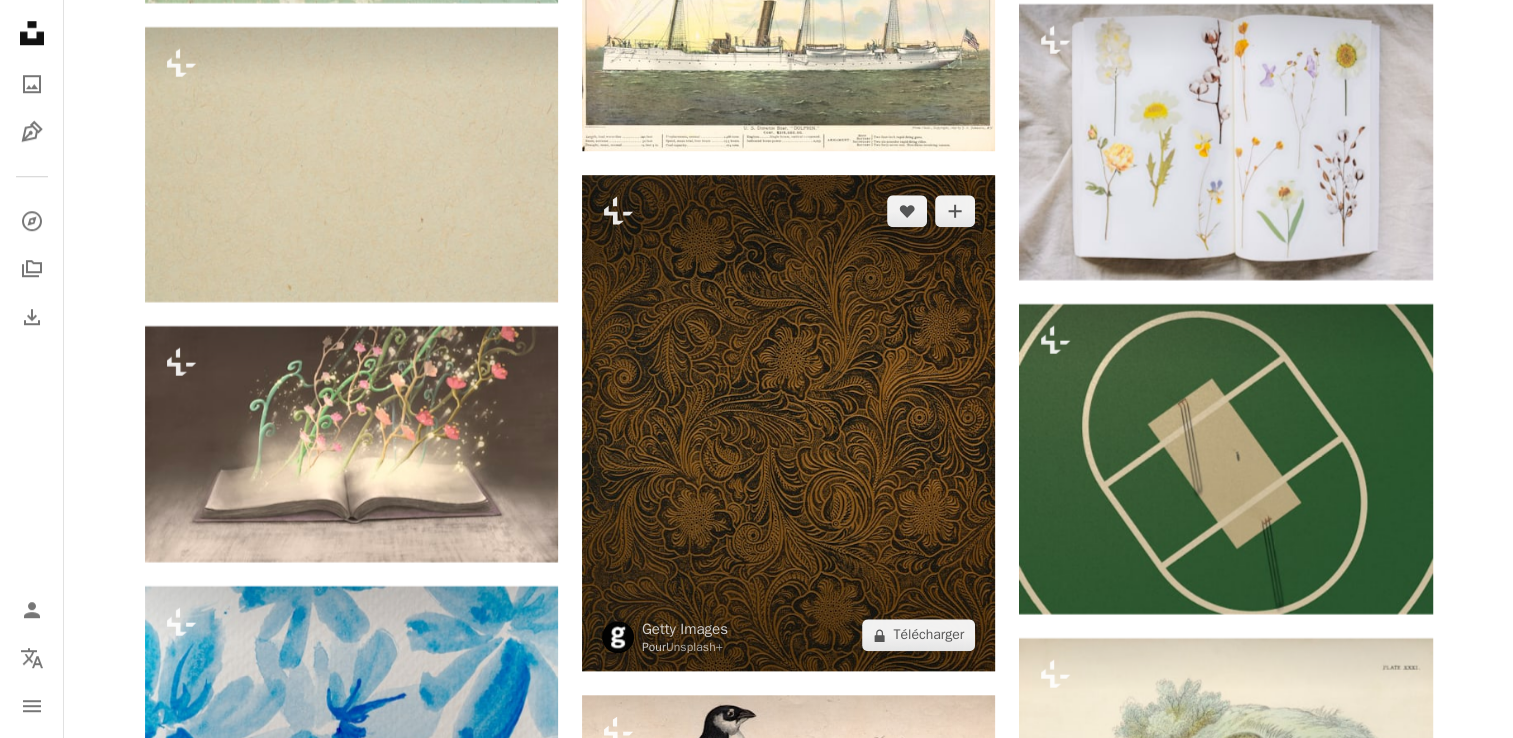 click at bounding box center (788, 423) 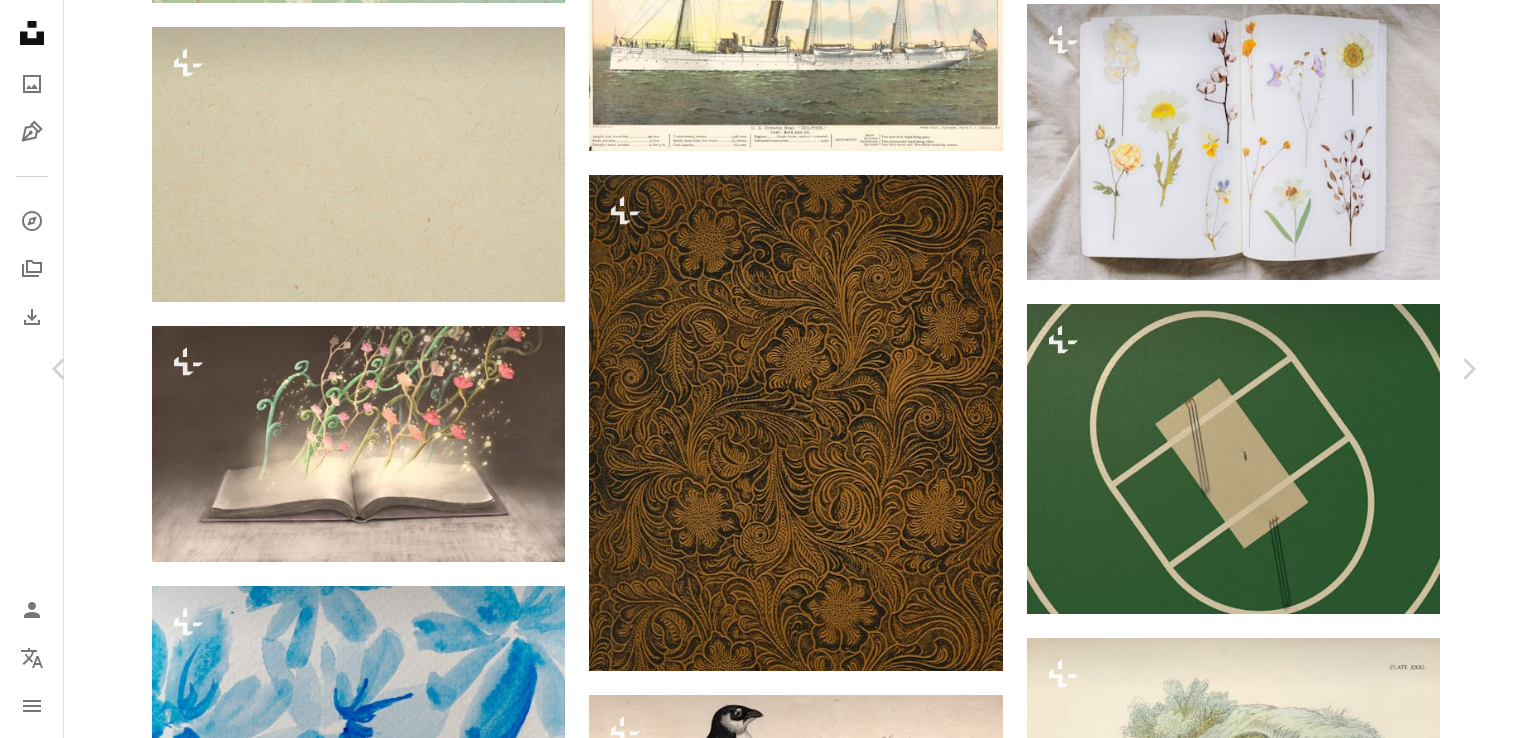 scroll, scrollTop: 2100, scrollLeft: 0, axis: vertical 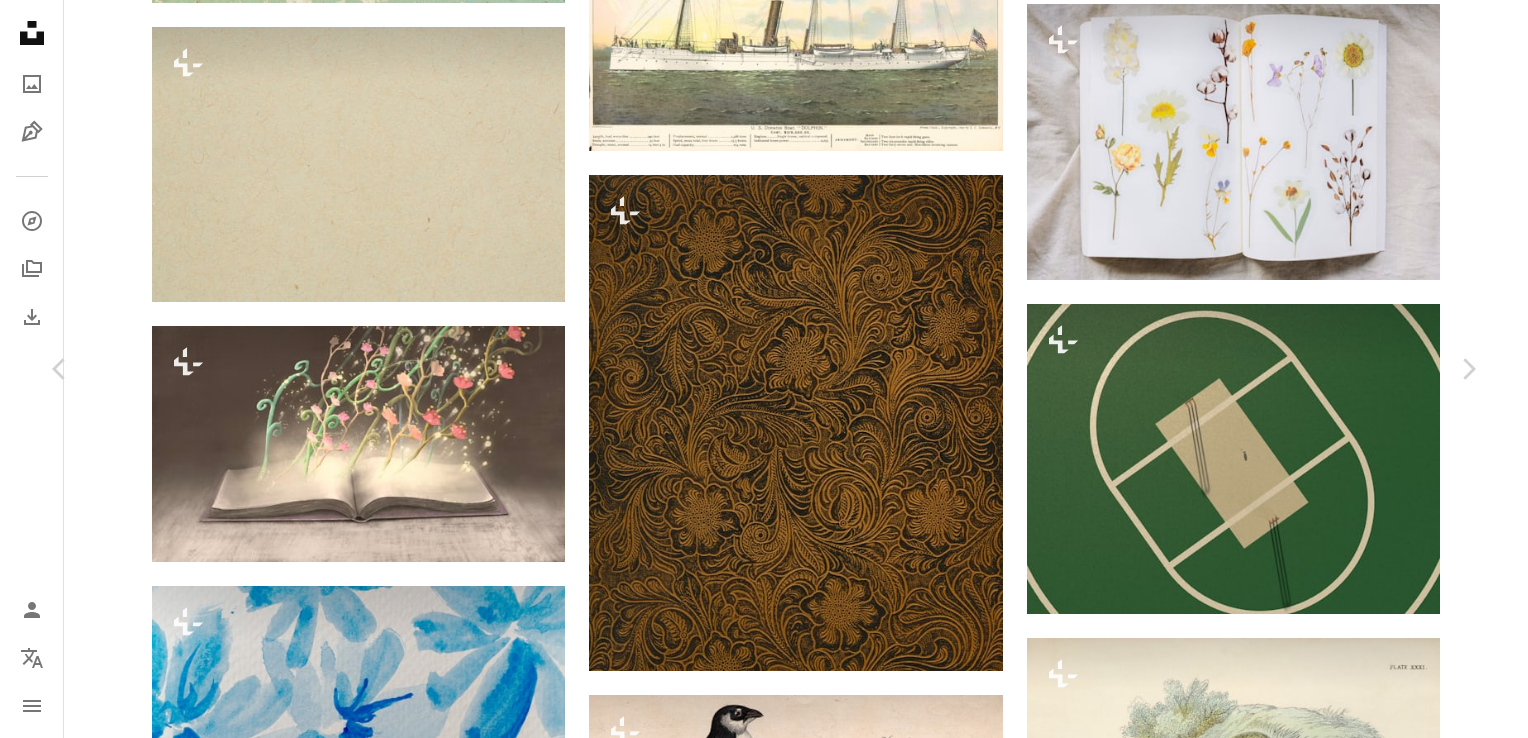 click at bounding box center (340, 3948) 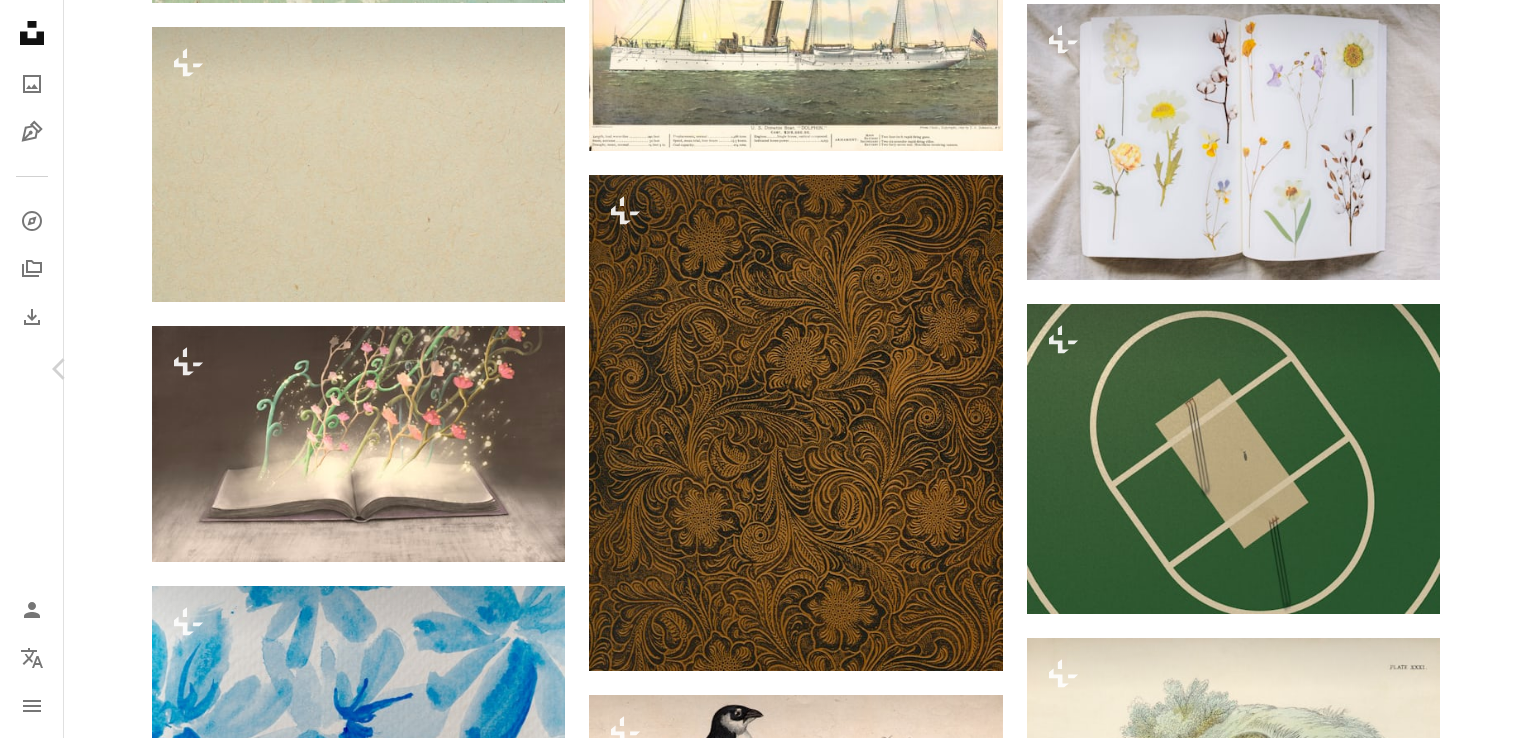 scroll, scrollTop: 0, scrollLeft: 0, axis: both 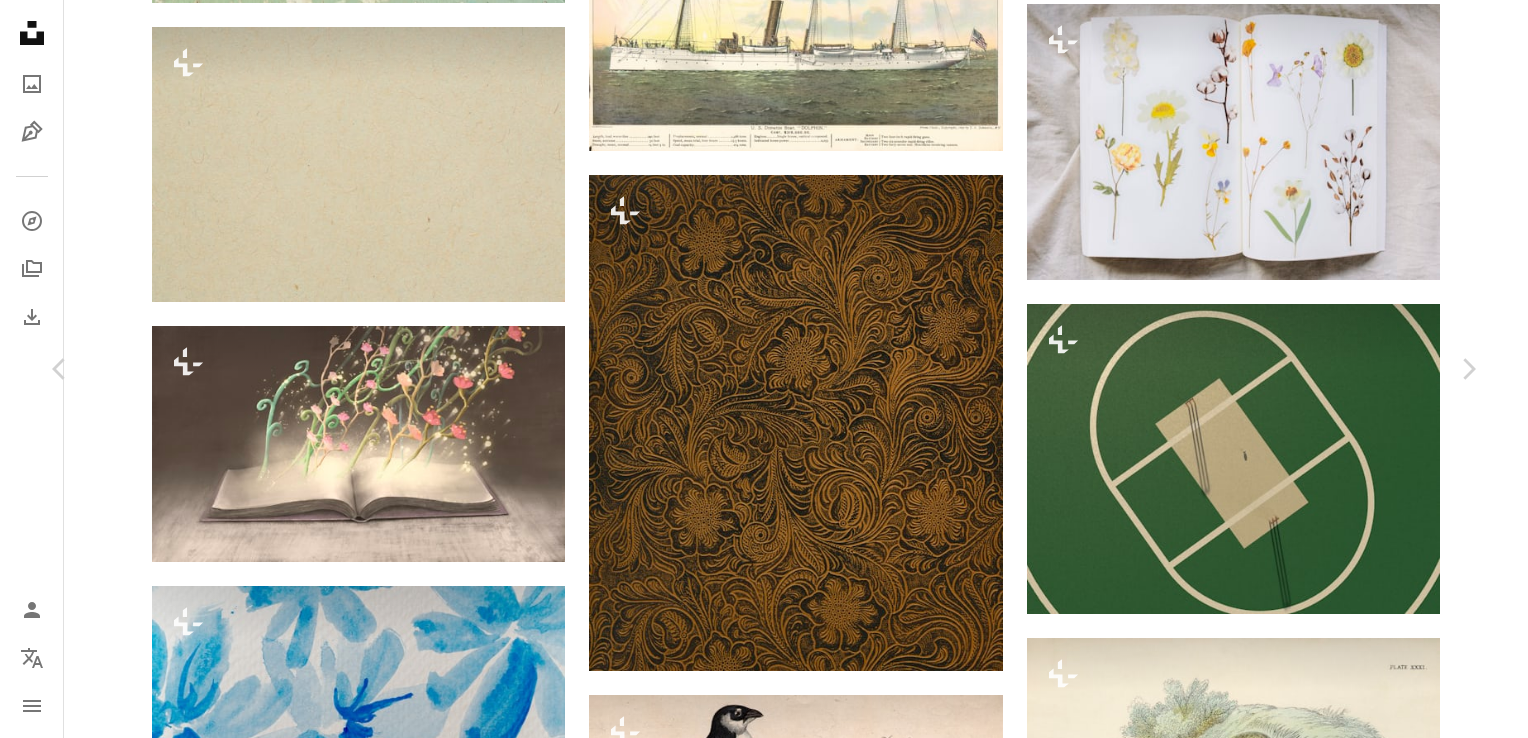 click on "An X shape Chevron left Chevron right [FIRST] [LAST] Pour  Unsplash+ A heart A plus sign A lock Télécharger Zoom in A forward-right arrow Partager More Actions Calendar outlined Publiée le  14 mars 2023 Safety Contenu cédé sous  Licence Unsplash+ bâtiment architecture foi religion Images domaine public De cette série Chevron right Plus sign for Unsplash+ Plus sign for Unsplash+ Plus sign for Unsplash+ Plus sign for Unsplash+ Plus sign for Unsplash+ Plus sign for Unsplash+ Plus sign for Unsplash+ Plus sign for Unsplash+ Plus sign for Unsplash+ Plus sign for Unsplash+ Images associées Plus sign for Unsplash+ A heart A plus sign [FIRST] [LAST] Pour  Unsplash+ A lock Télécharger Plus sign for Unsplash+ A heart A plus sign [FIRST] + [NAME] Pour  Unsplash+ A lock Télécharger Plus sign for Unsplash+ A heart A plus sign [FIRST] Pour  Unsplash+ A lock Télécharger Plus sign for Unsplash+ A heart A plus sign [FIRST] Pour  Unsplash+ A lock Télécharger Plus sign for Unsplash+ A heart A plus sign [FIRST] Pour  Unsplash+ A lock Télécharger Plus sign for Unsplash+ A heart A plus sign [FIRST] Pour  Unsplash+ A lock Télécharger Plus sign for Unsplash+ A heart A plus sign [FIRST] Pour" at bounding box center [764, 4019] 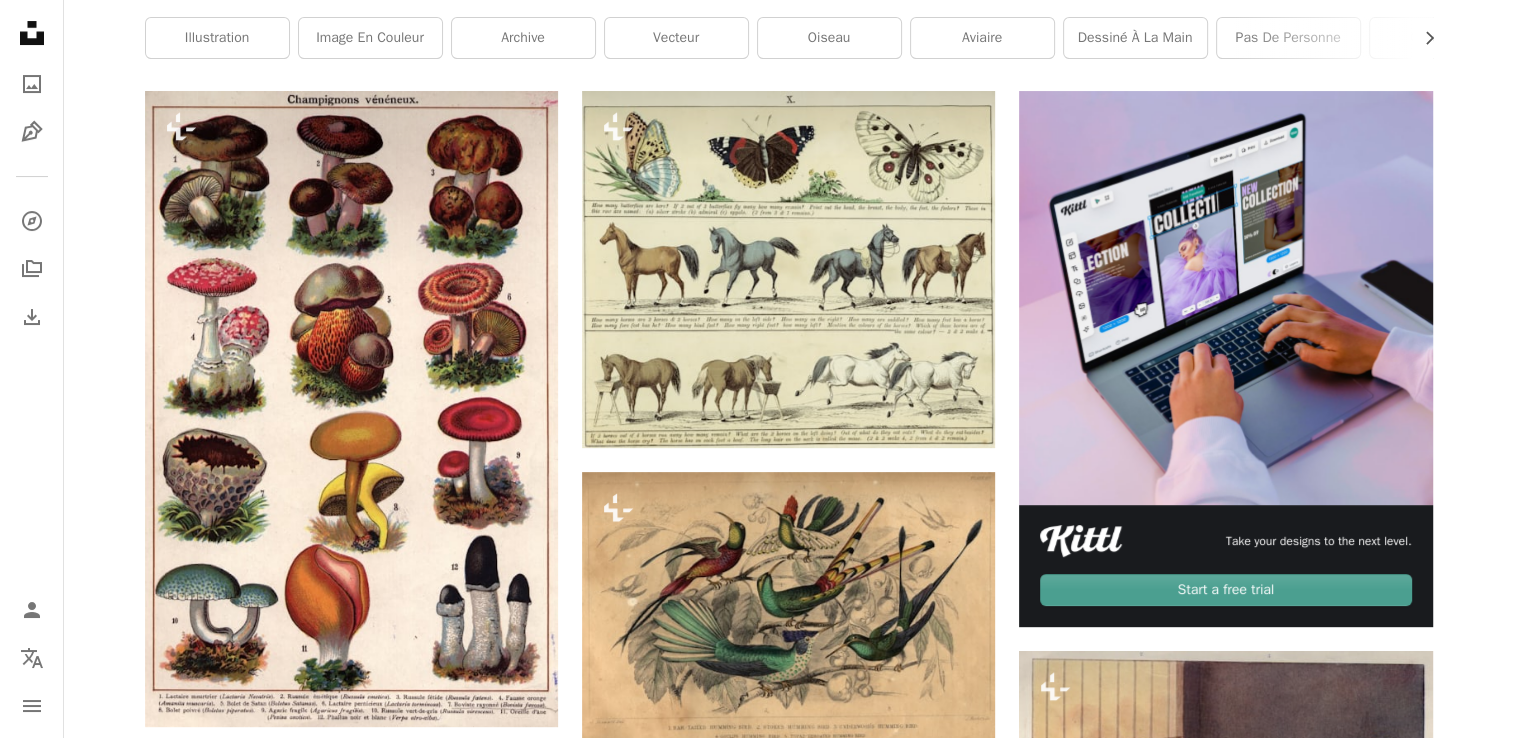 scroll, scrollTop: 0, scrollLeft: 0, axis: both 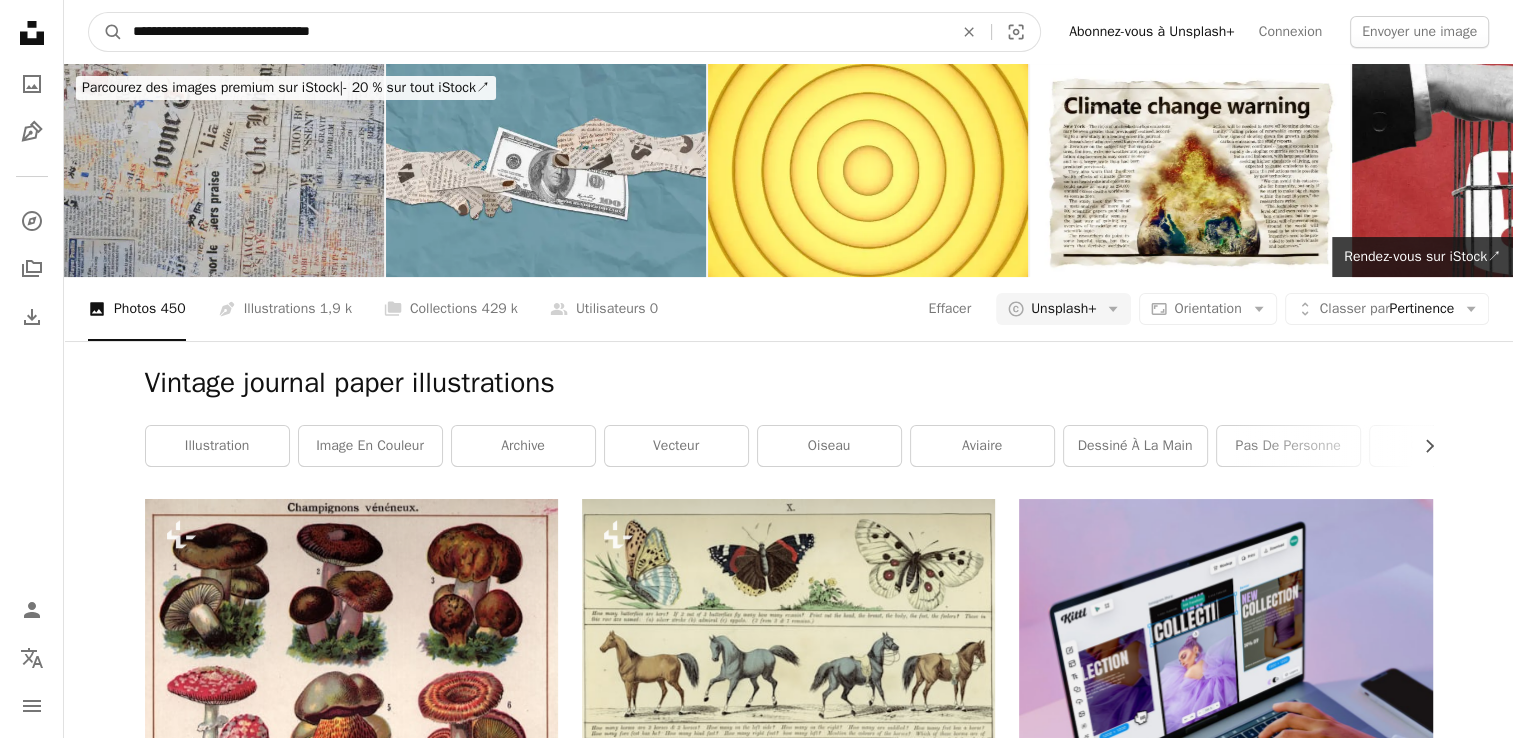 click on "**********" at bounding box center [535, 32] 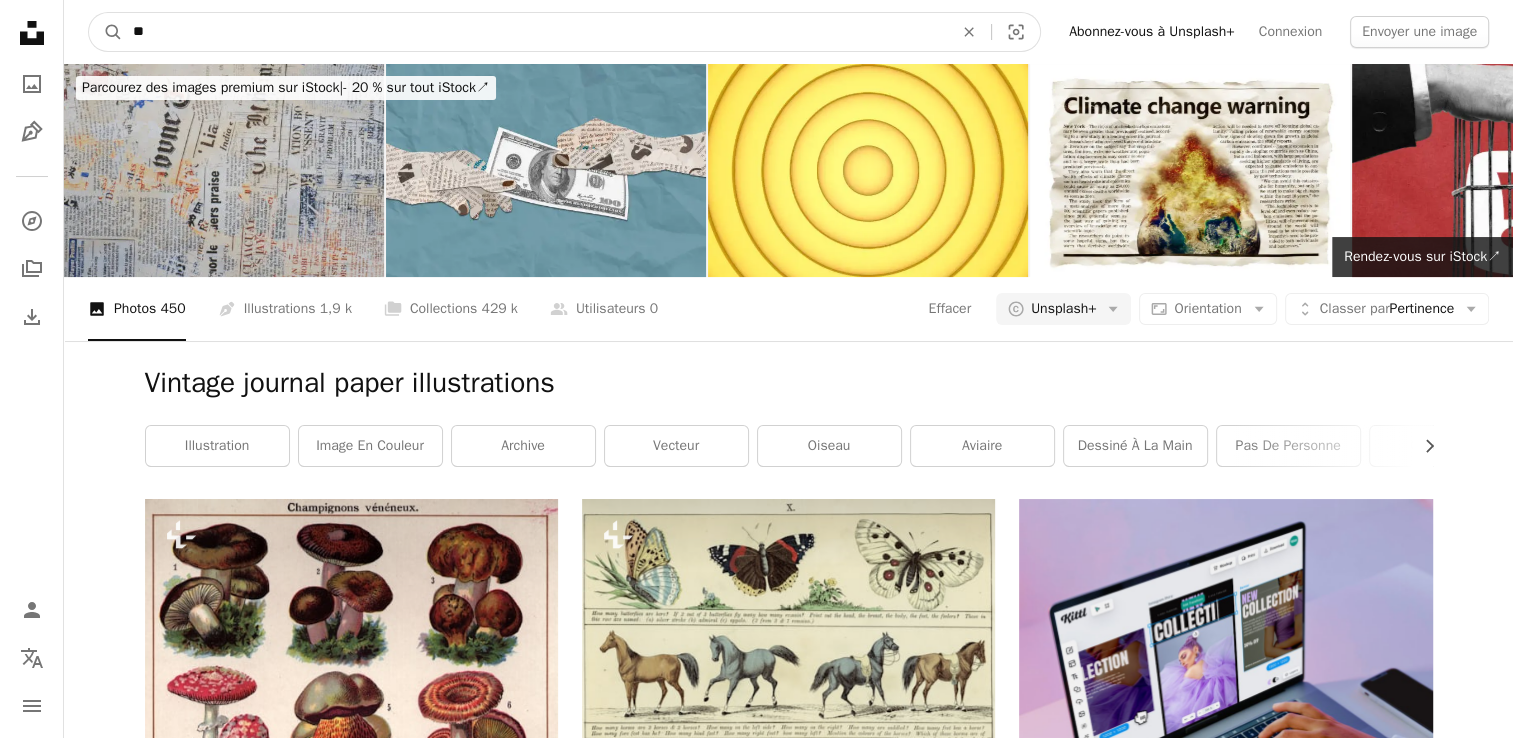 type on "*" 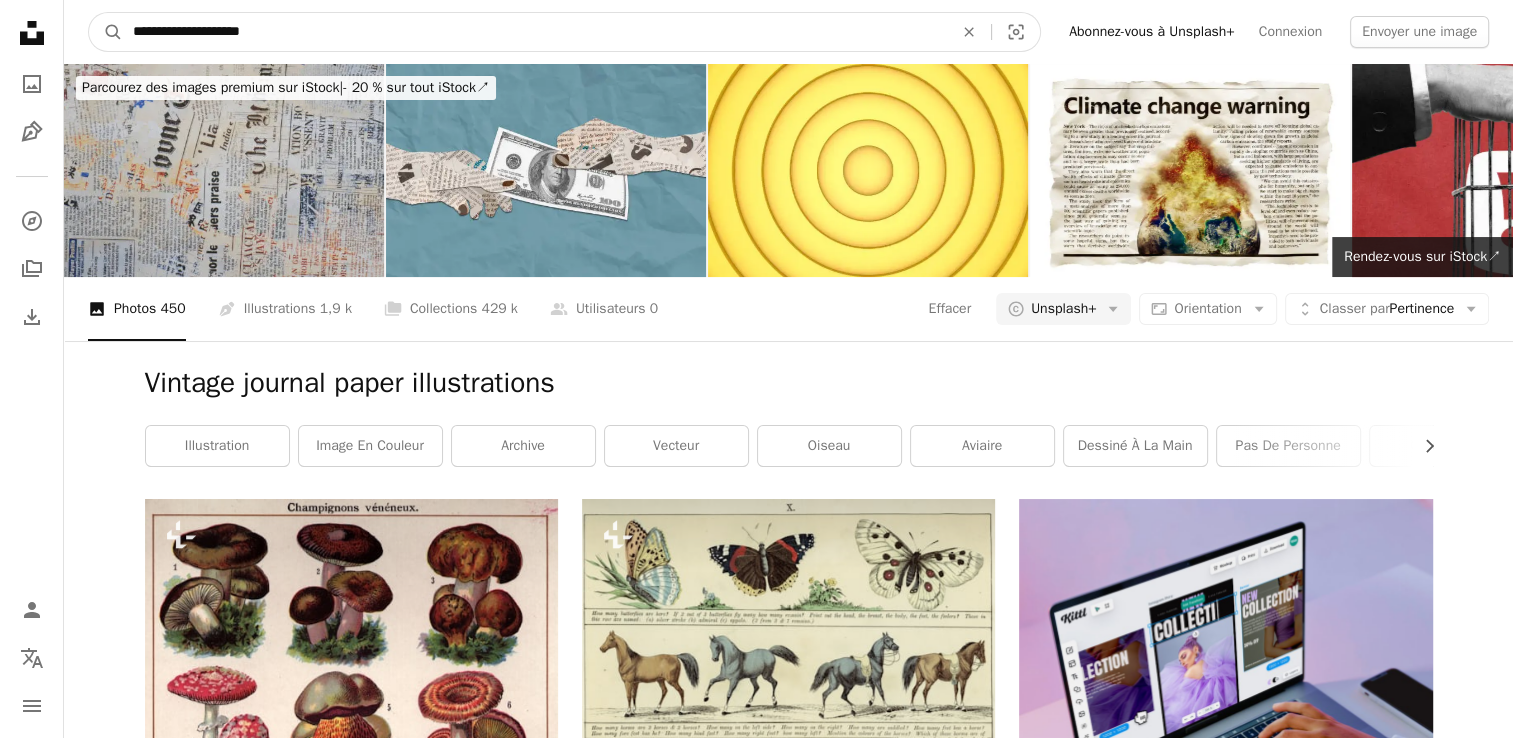 type on "**********" 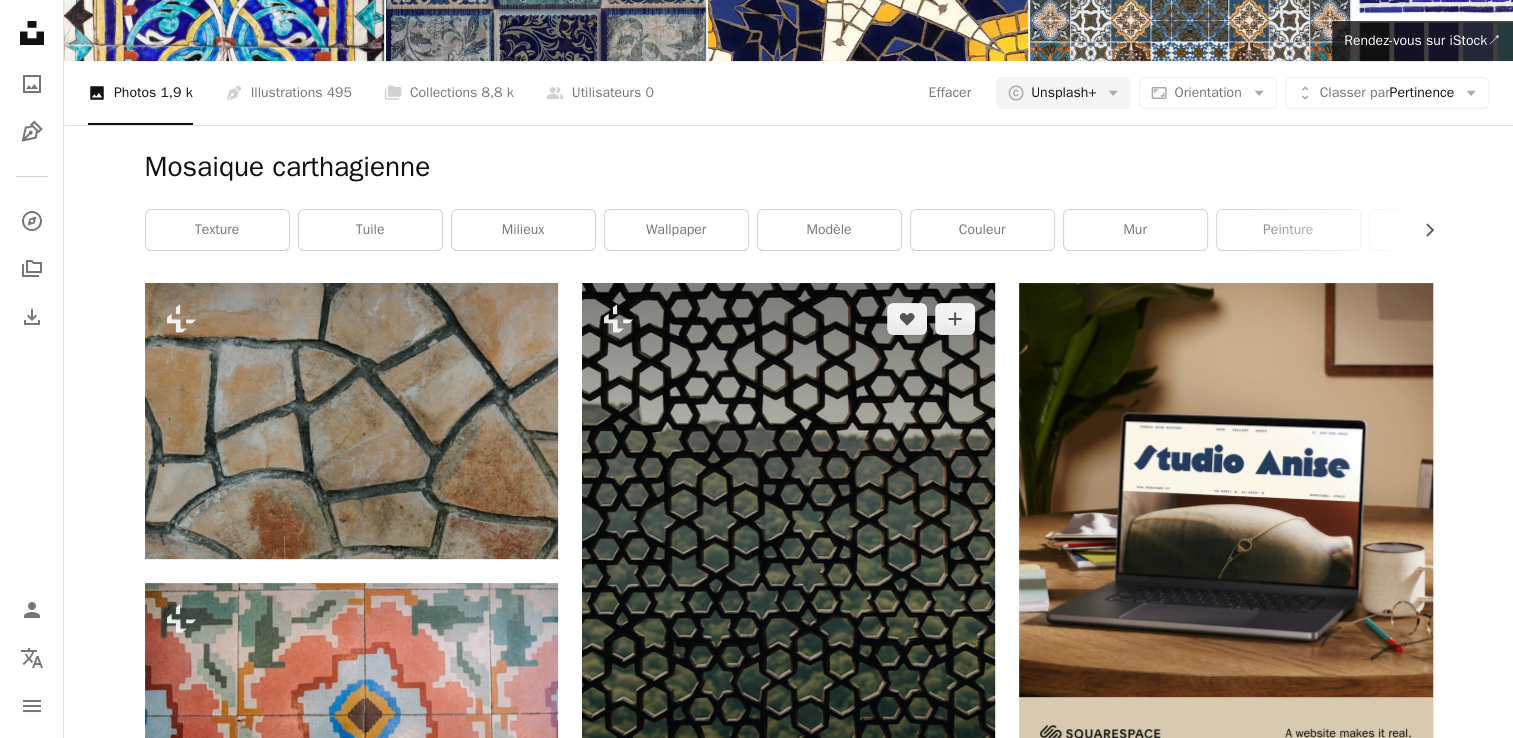 scroll, scrollTop: 0, scrollLeft: 0, axis: both 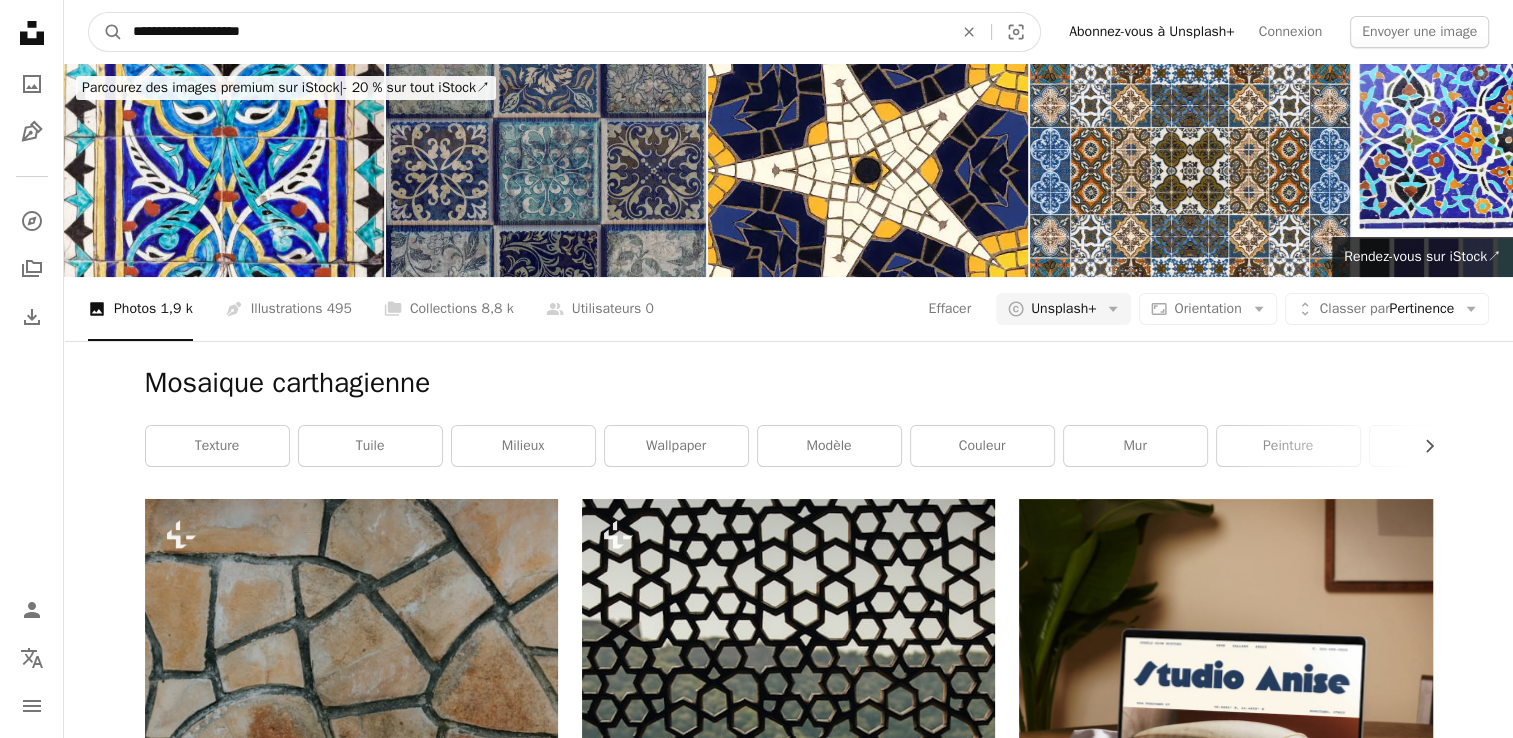 click on "**********" at bounding box center (535, 32) 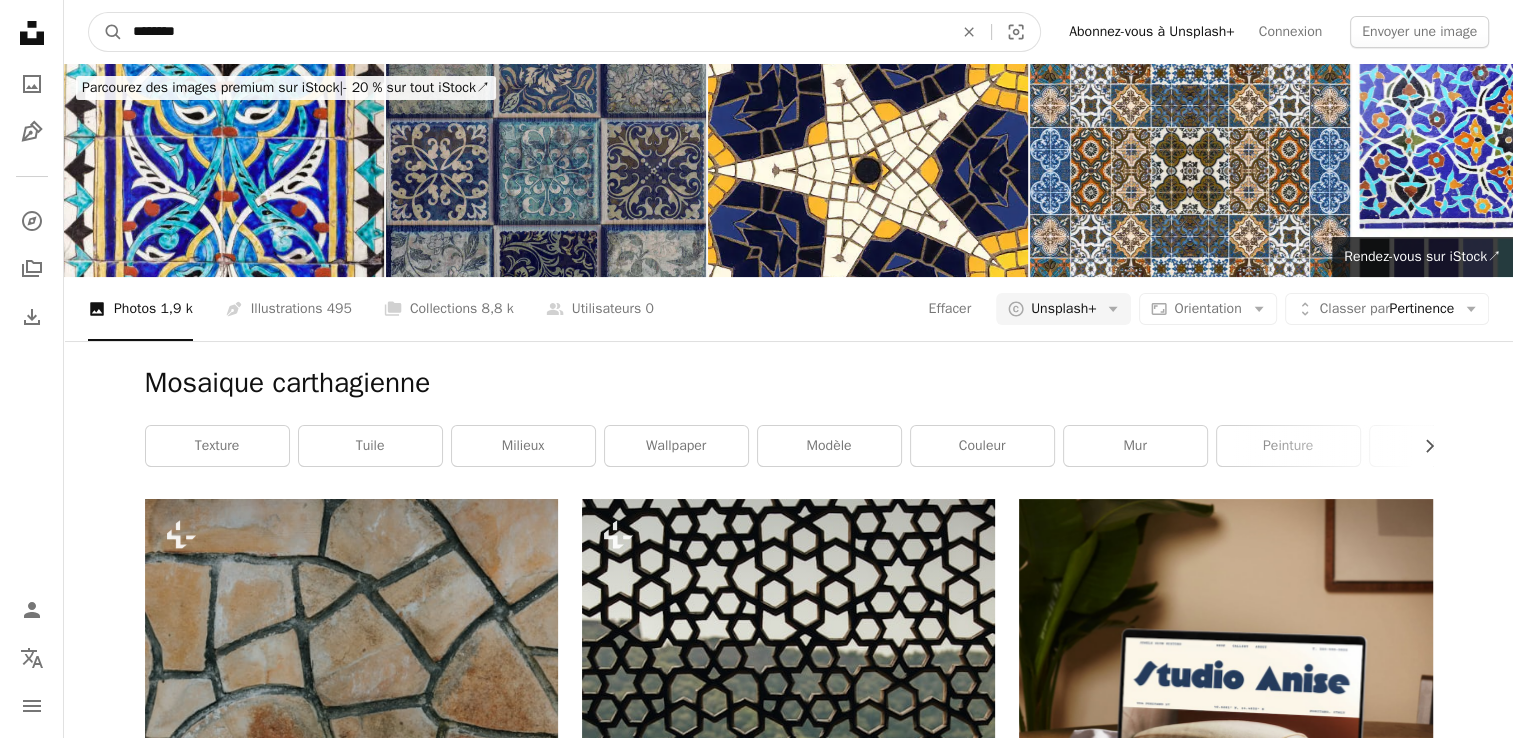 type on "********" 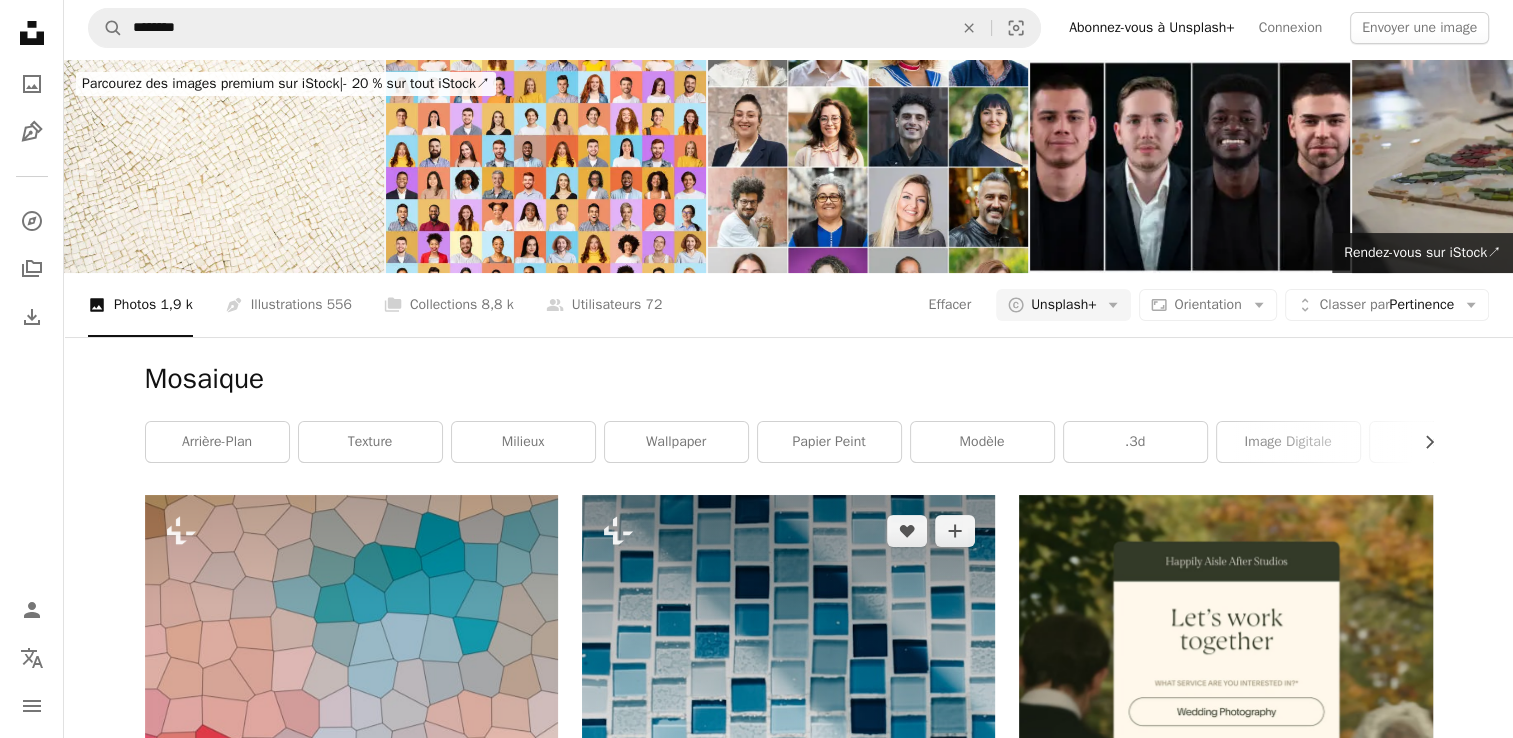 scroll, scrollTop: 0, scrollLeft: 0, axis: both 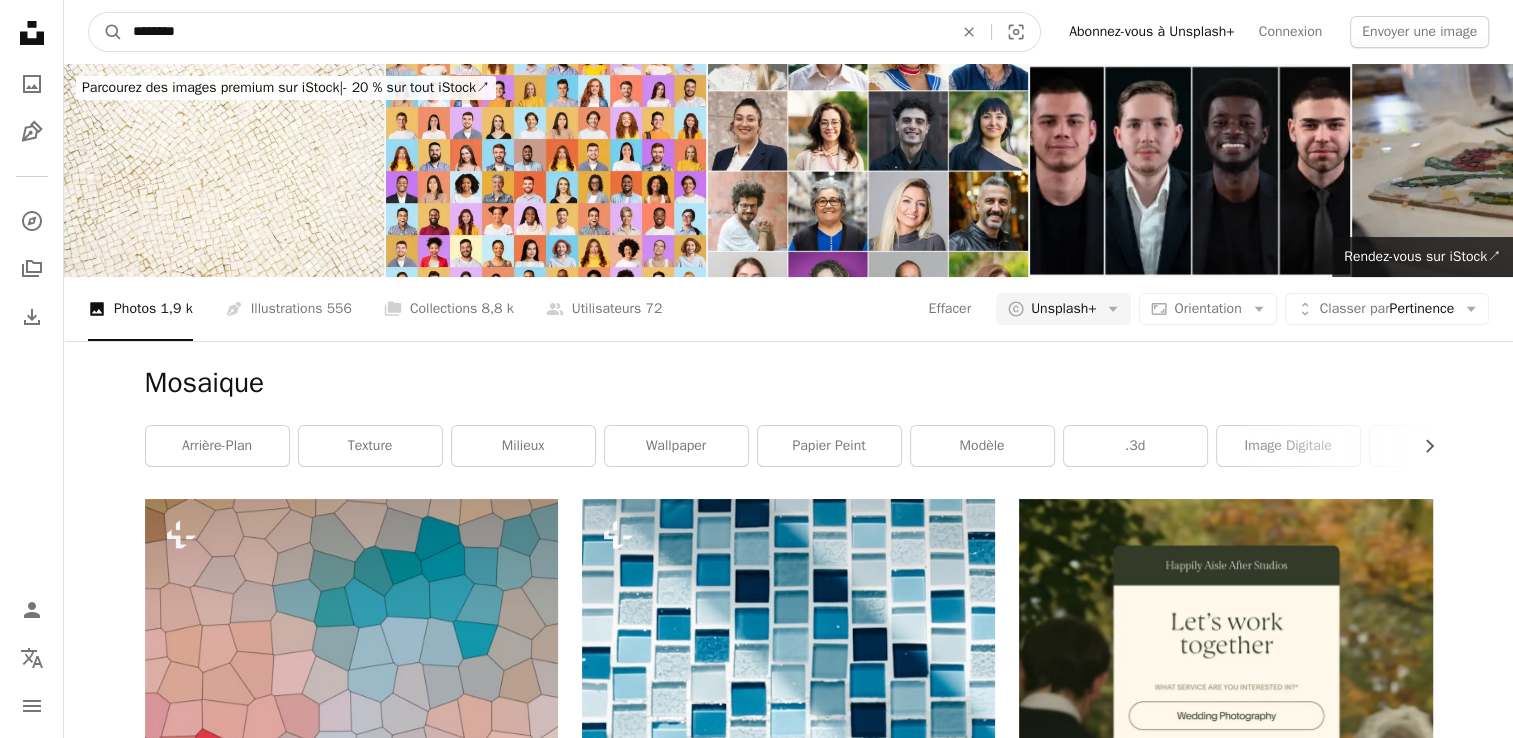 click on "********" at bounding box center (535, 32) 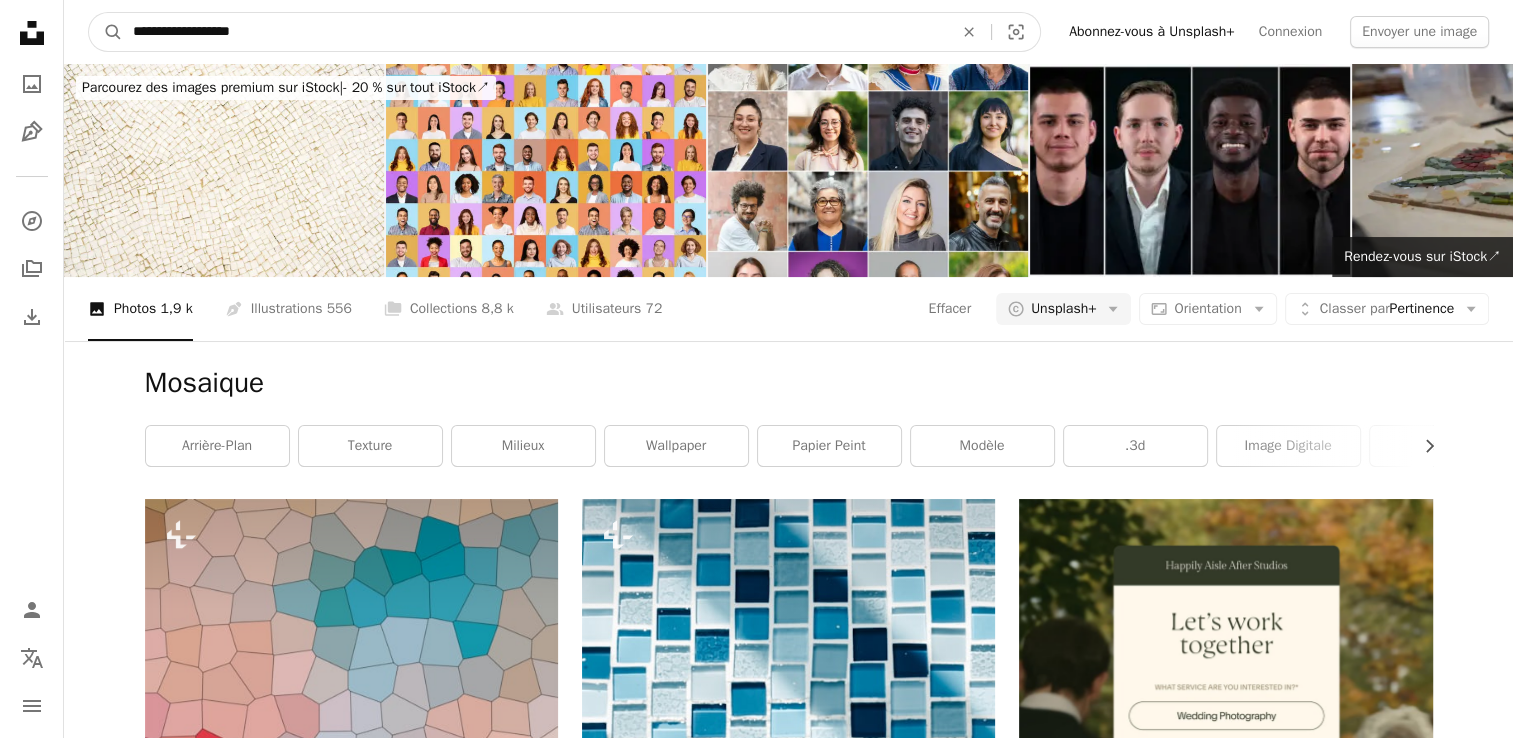 type on "**********" 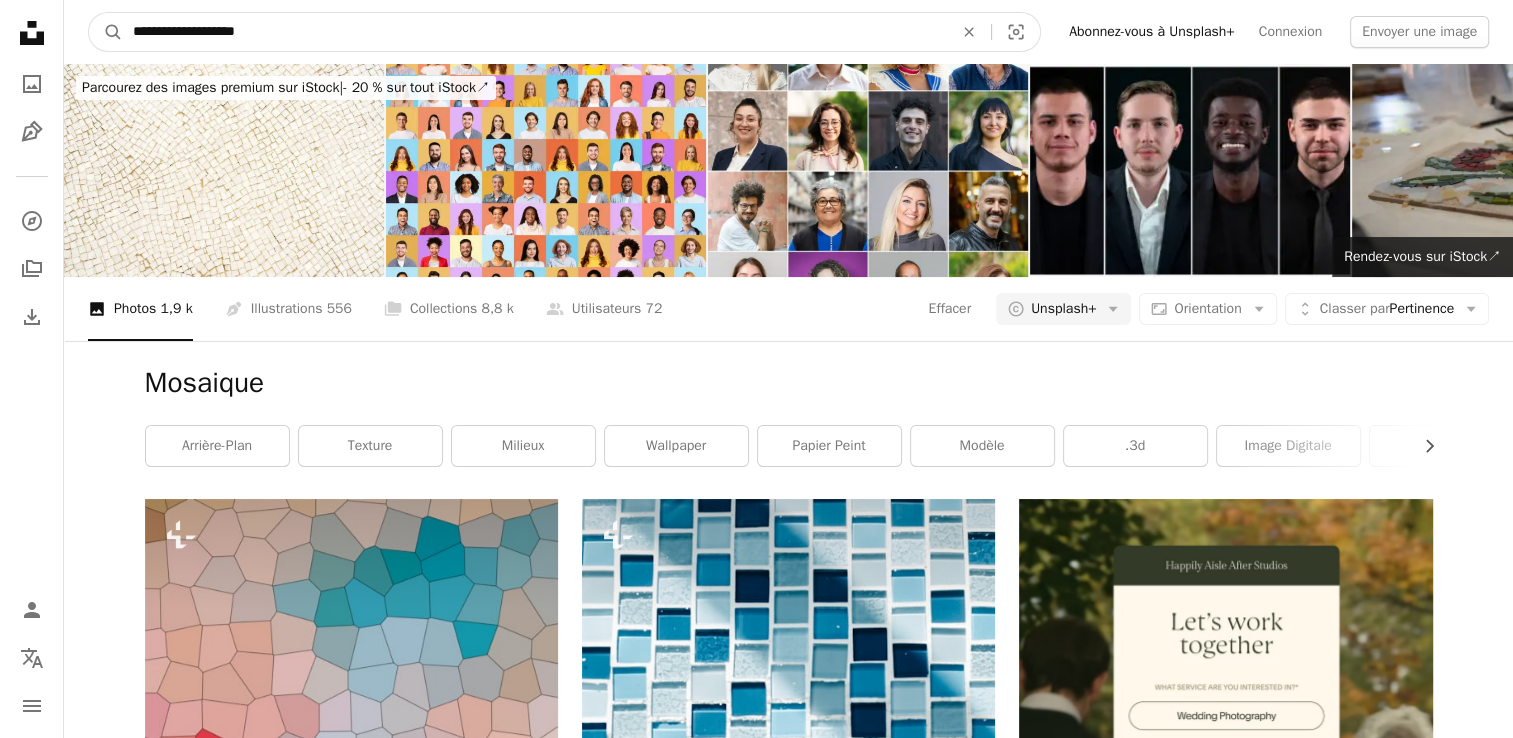 click on "A magnifying glass" at bounding box center (106, 32) 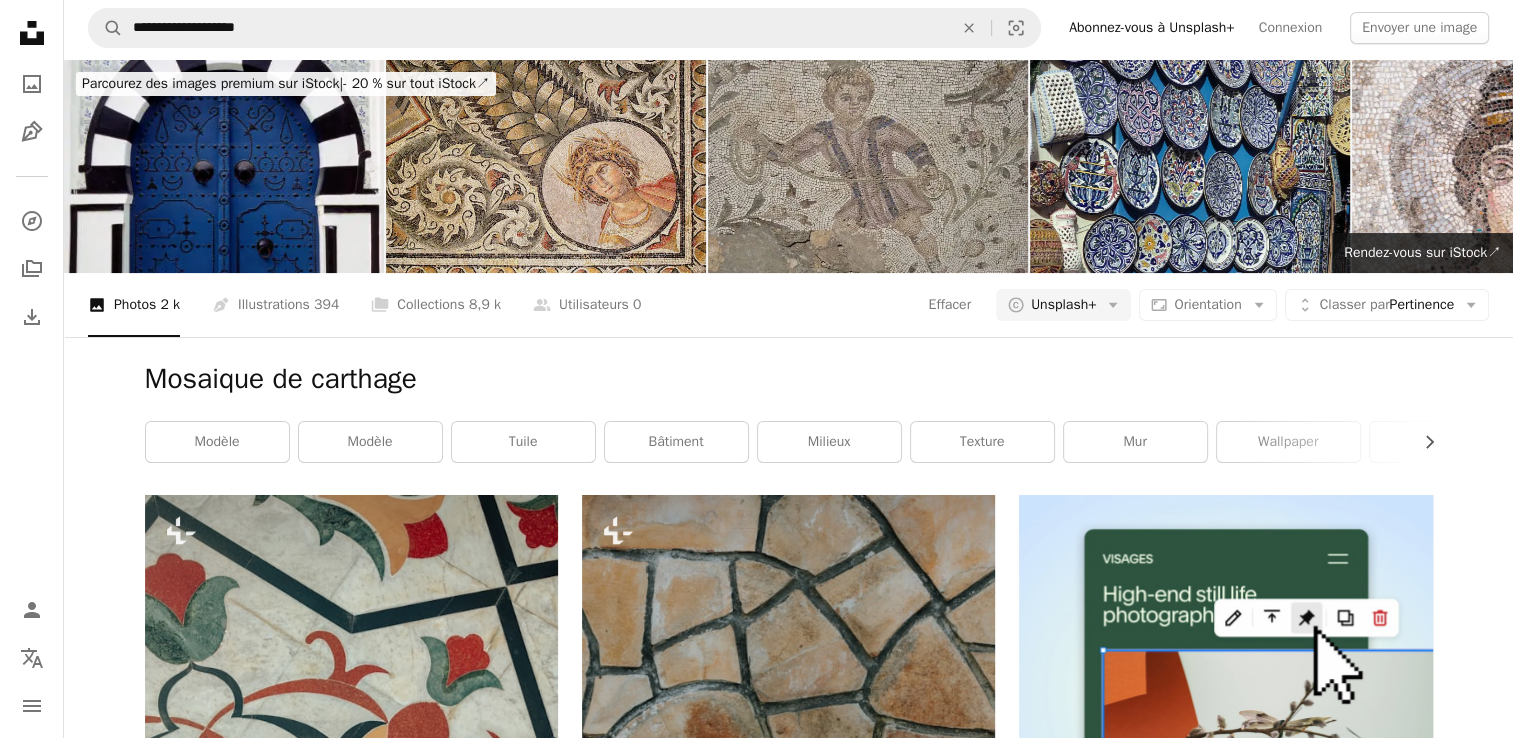 scroll, scrollTop: 0, scrollLeft: 0, axis: both 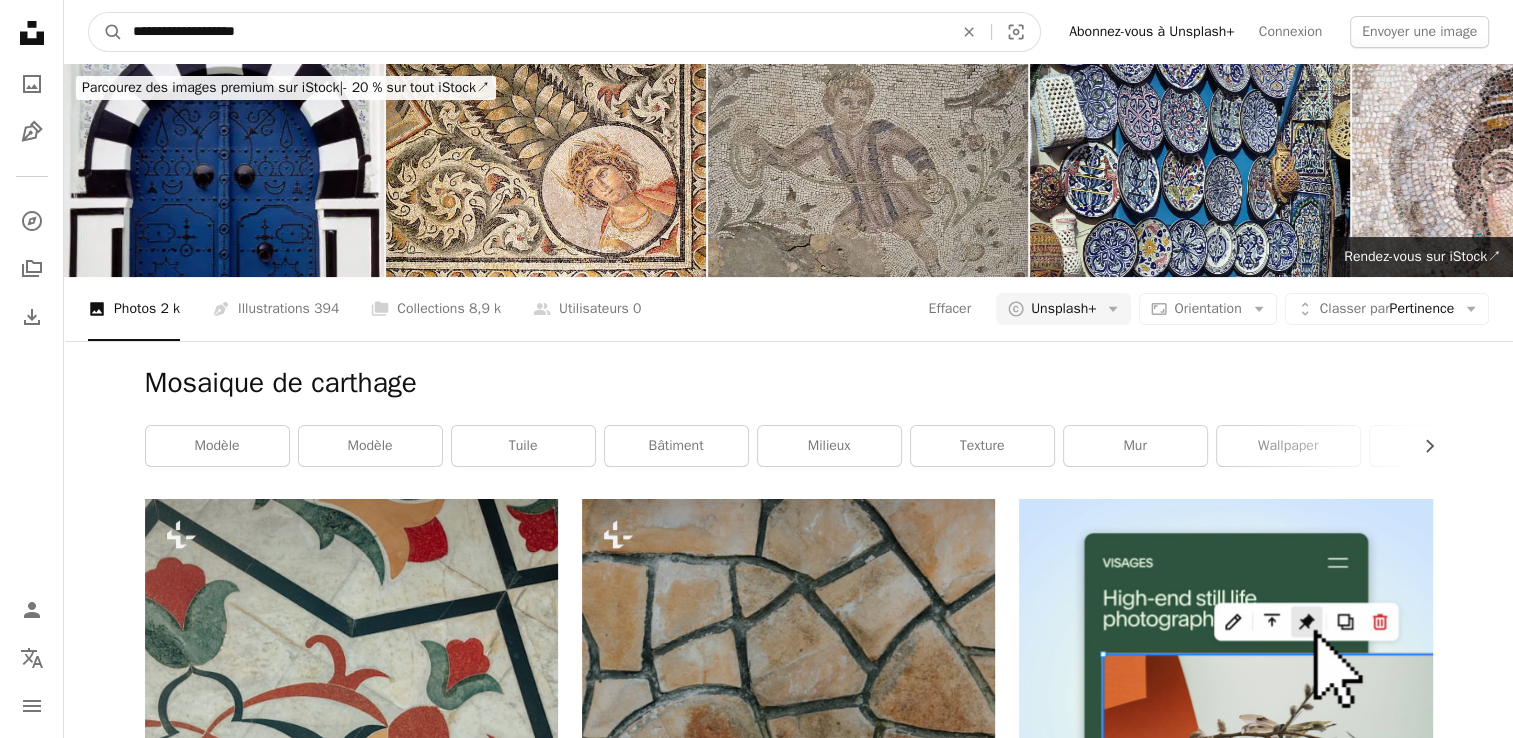 click on "**********" at bounding box center (535, 32) 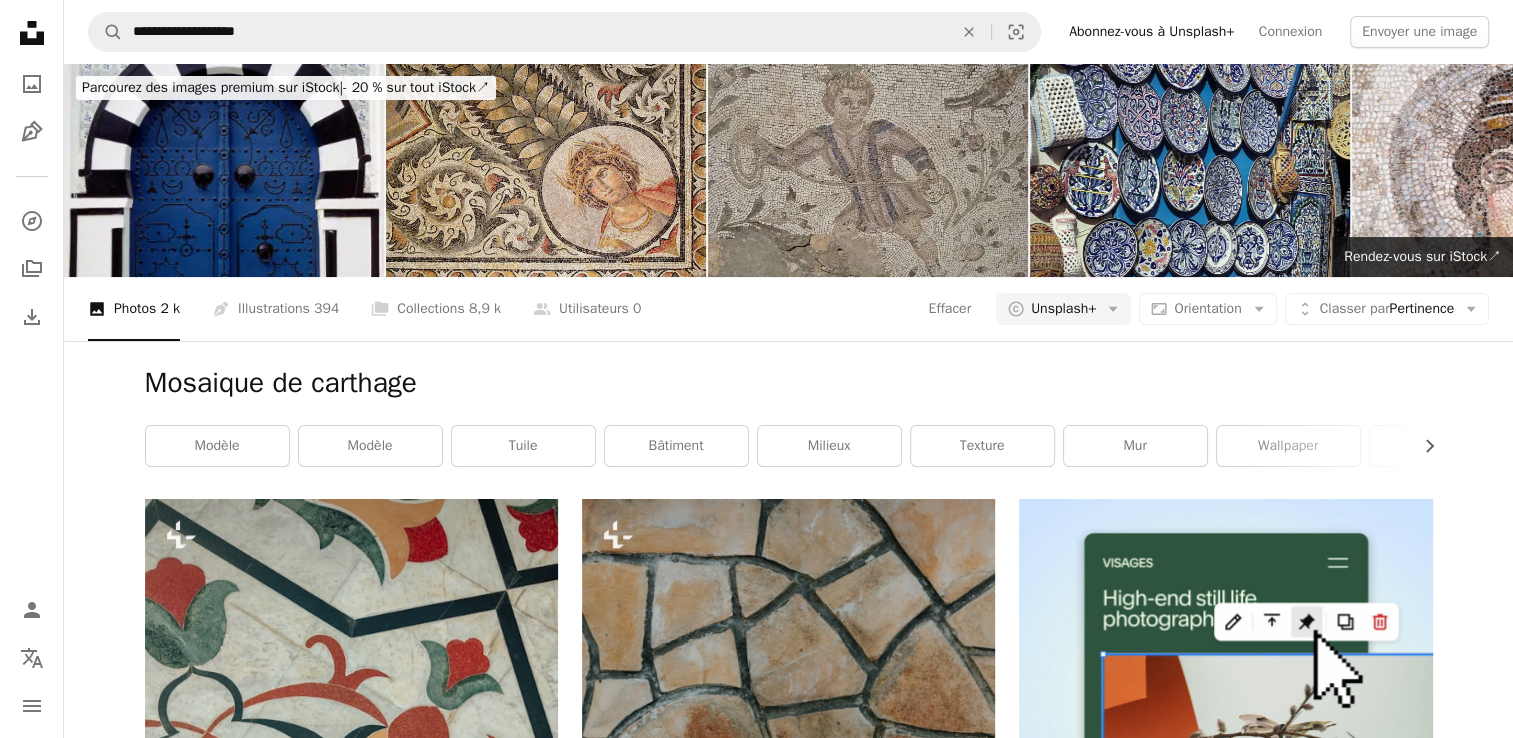 click at bounding box center (546, 170) 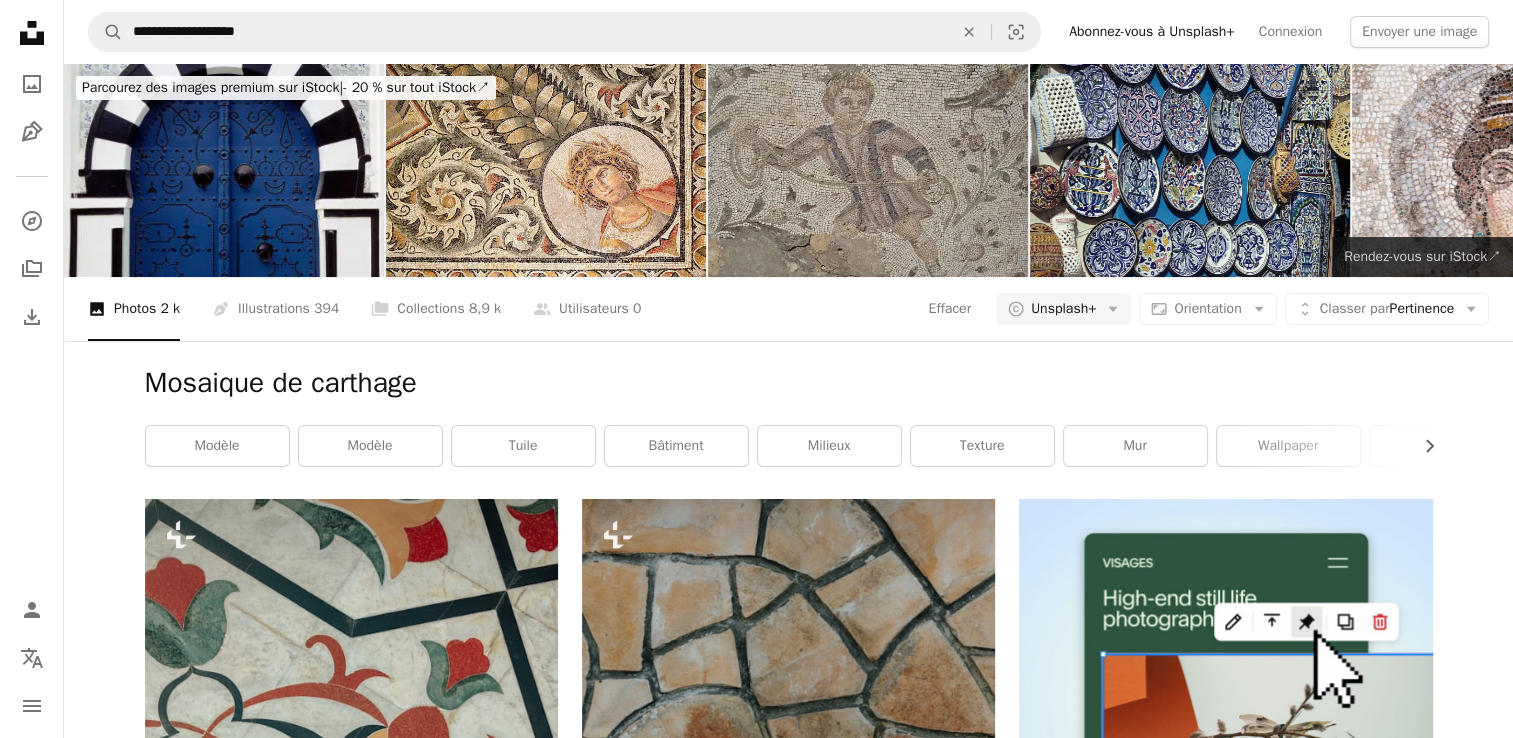click on "En voir plus  ↗ Rendez-vous sur iStock  ↗" at bounding box center [1422, 257] 